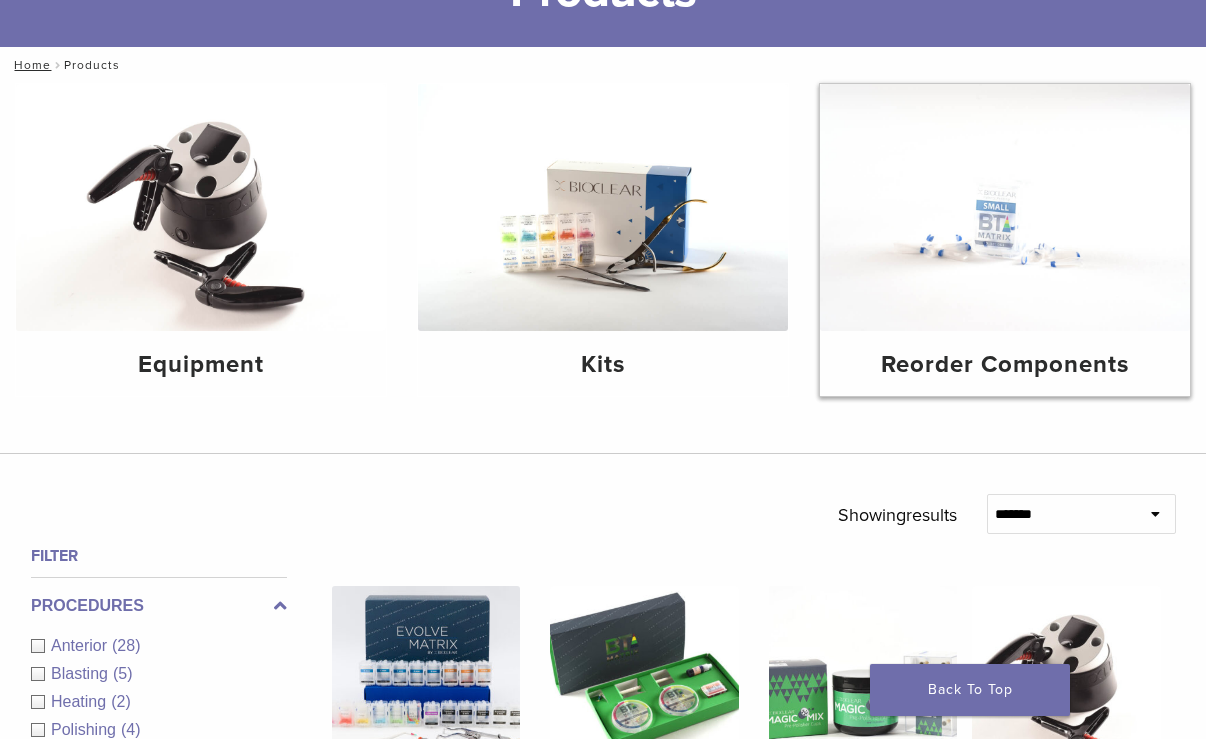 scroll, scrollTop: 200, scrollLeft: 0, axis: vertical 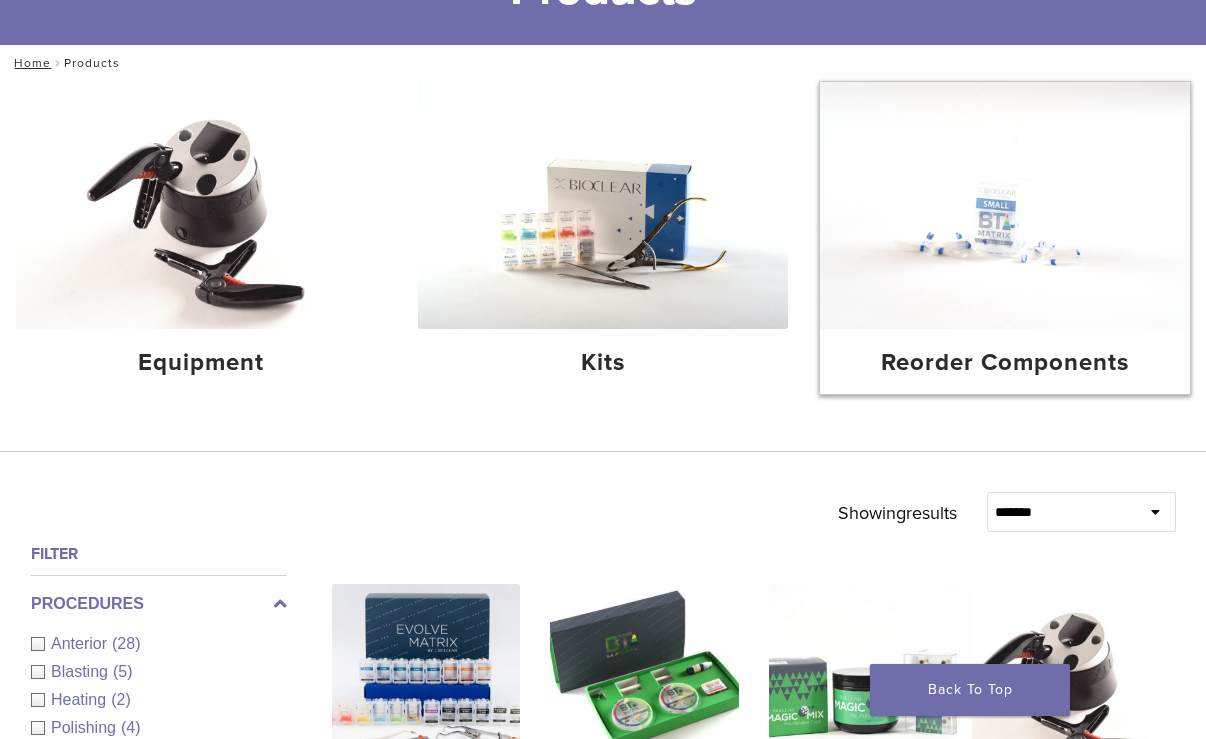 click at bounding box center [1005, 205] 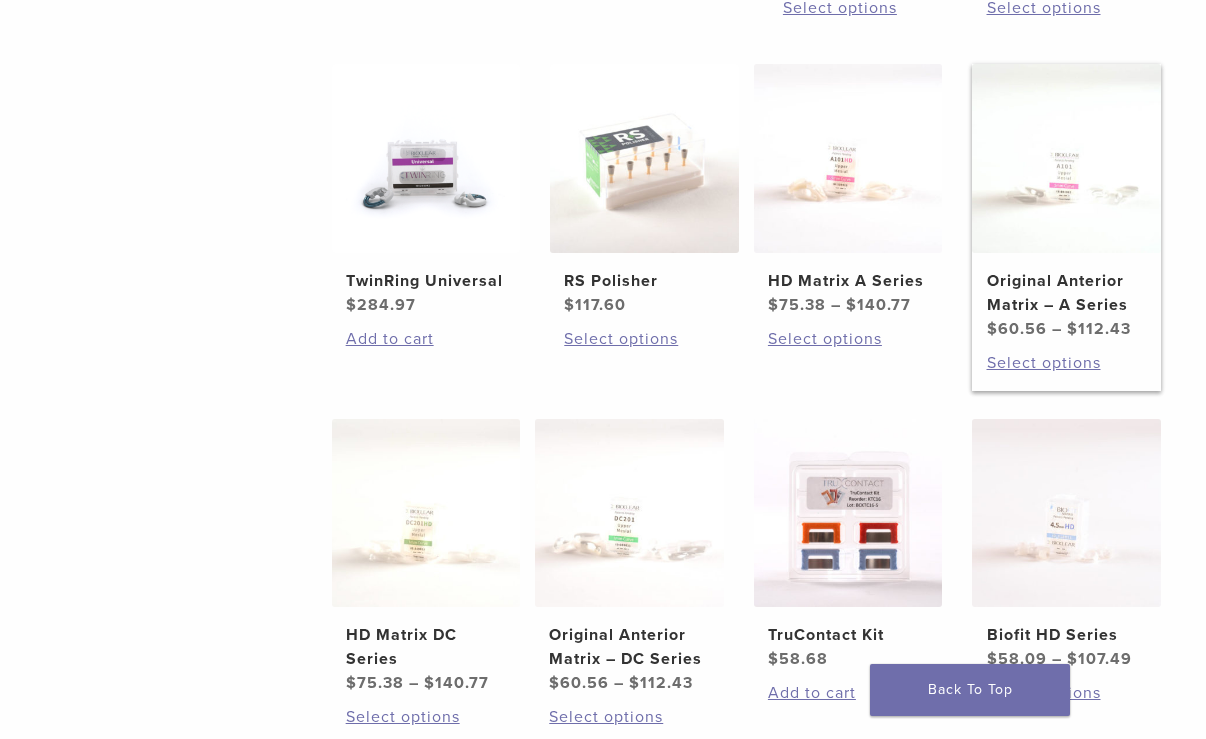 scroll, scrollTop: 700, scrollLeft: 0, axis: vertical 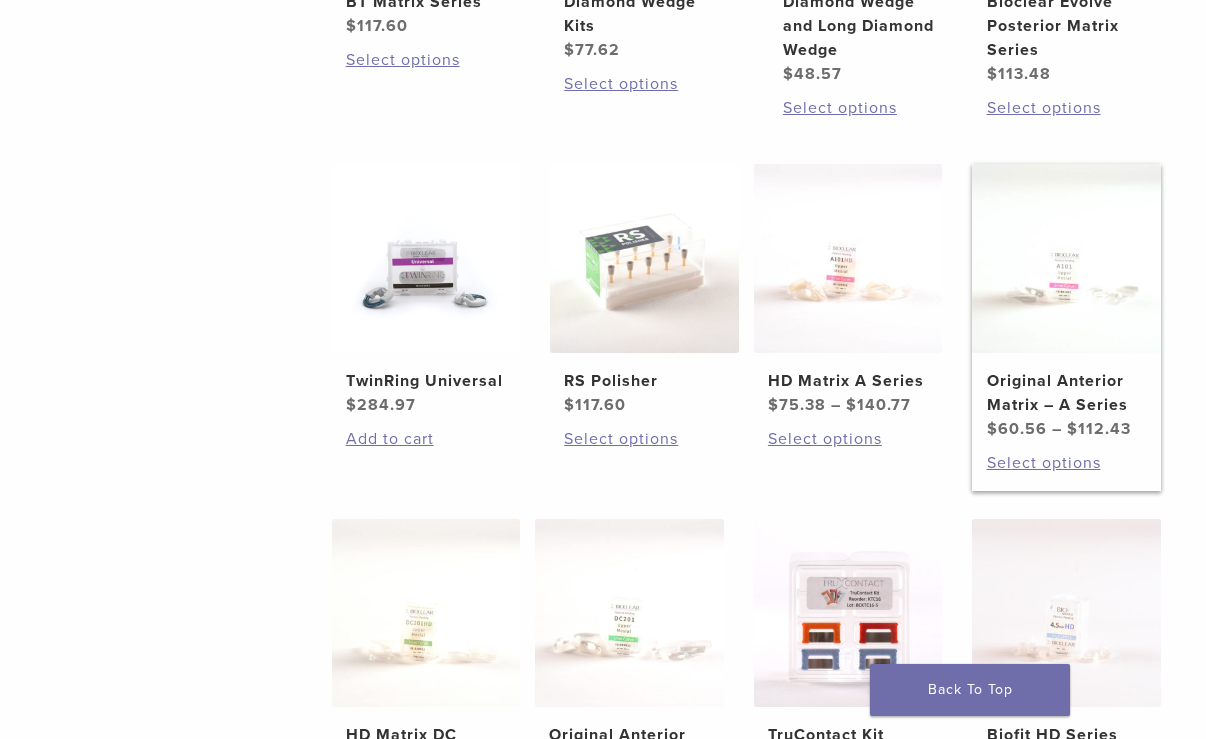 click on "Original Anterior Matrix – A Series" at bounding box center (1067, 393) 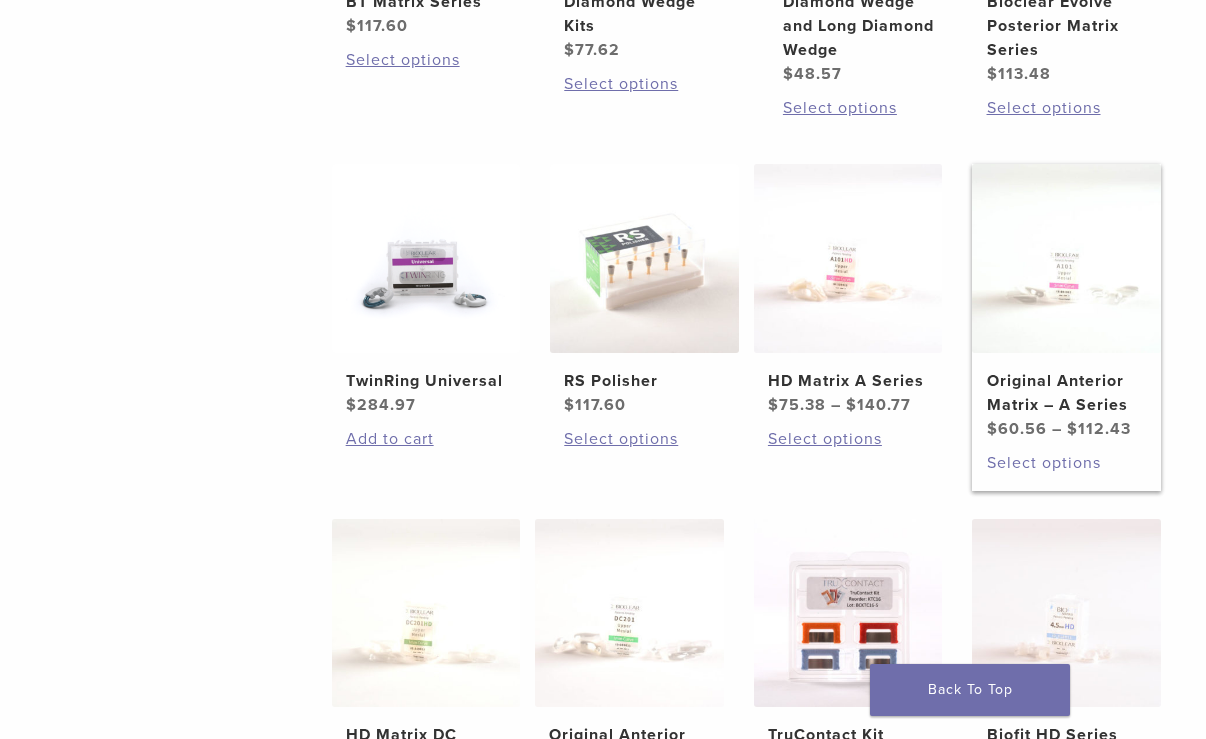 click on "Select options" at bounding box center (1067, 463) 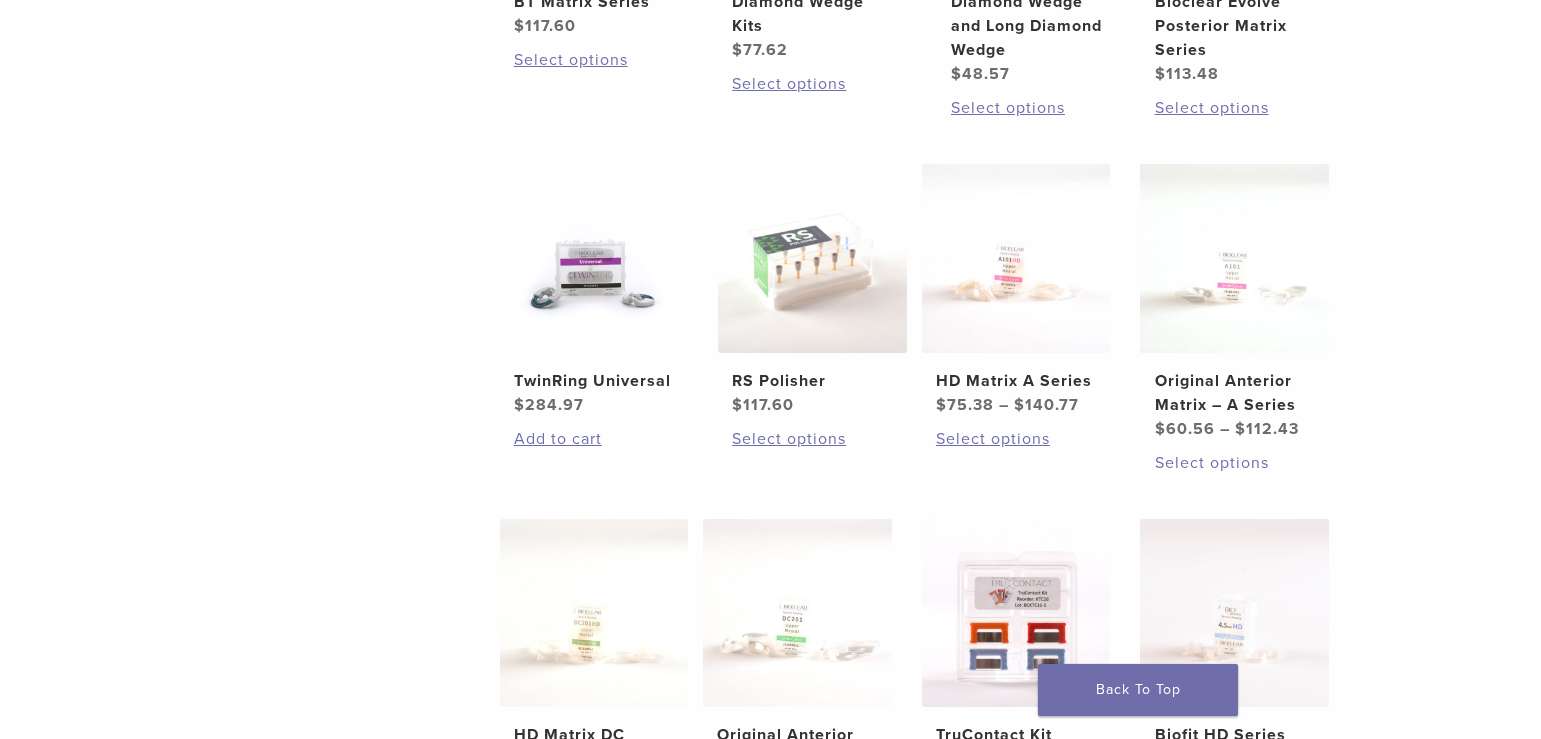scroll, scrollTop: 722, scrollLeft: 0, axis: vertical 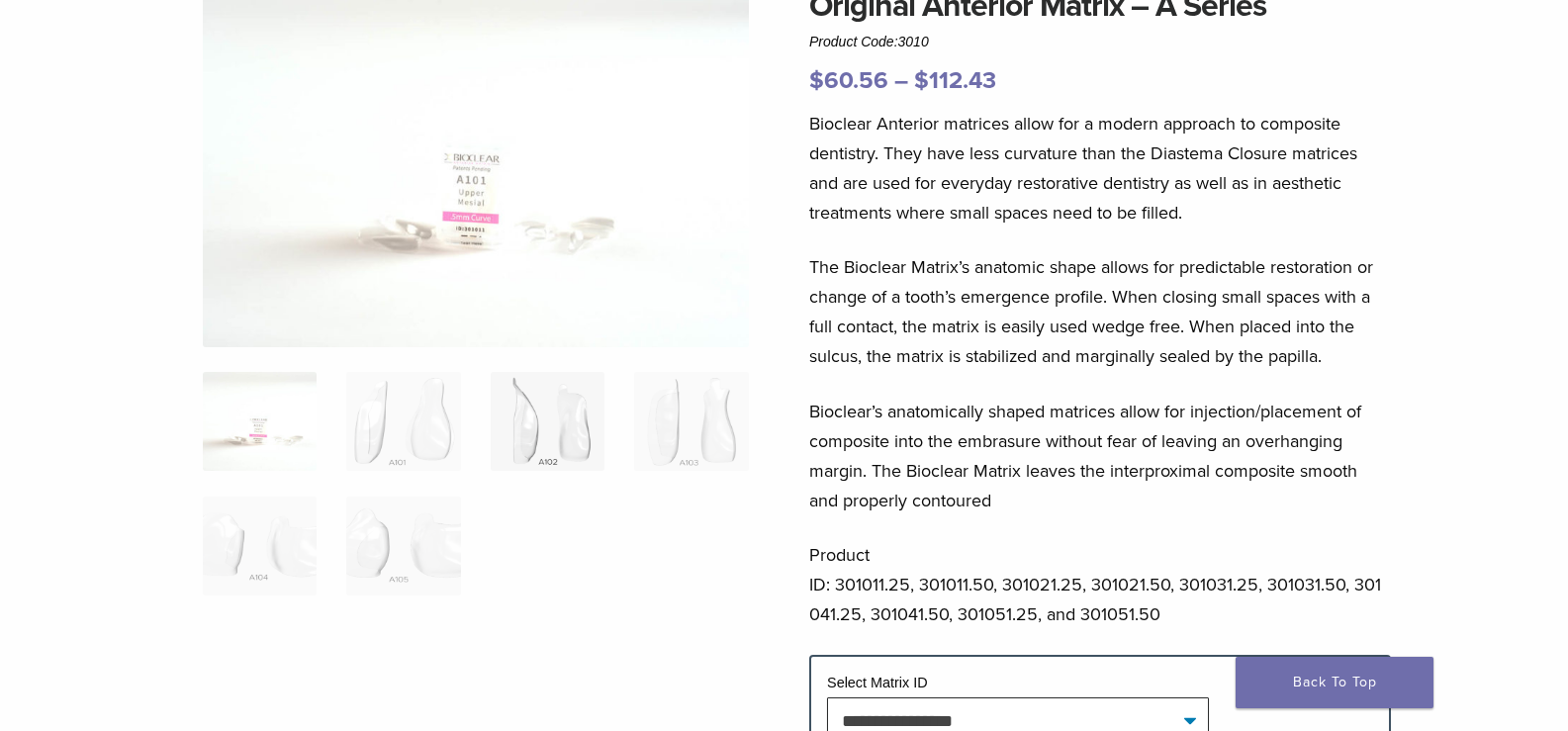 click at bounding box center (547, 421) 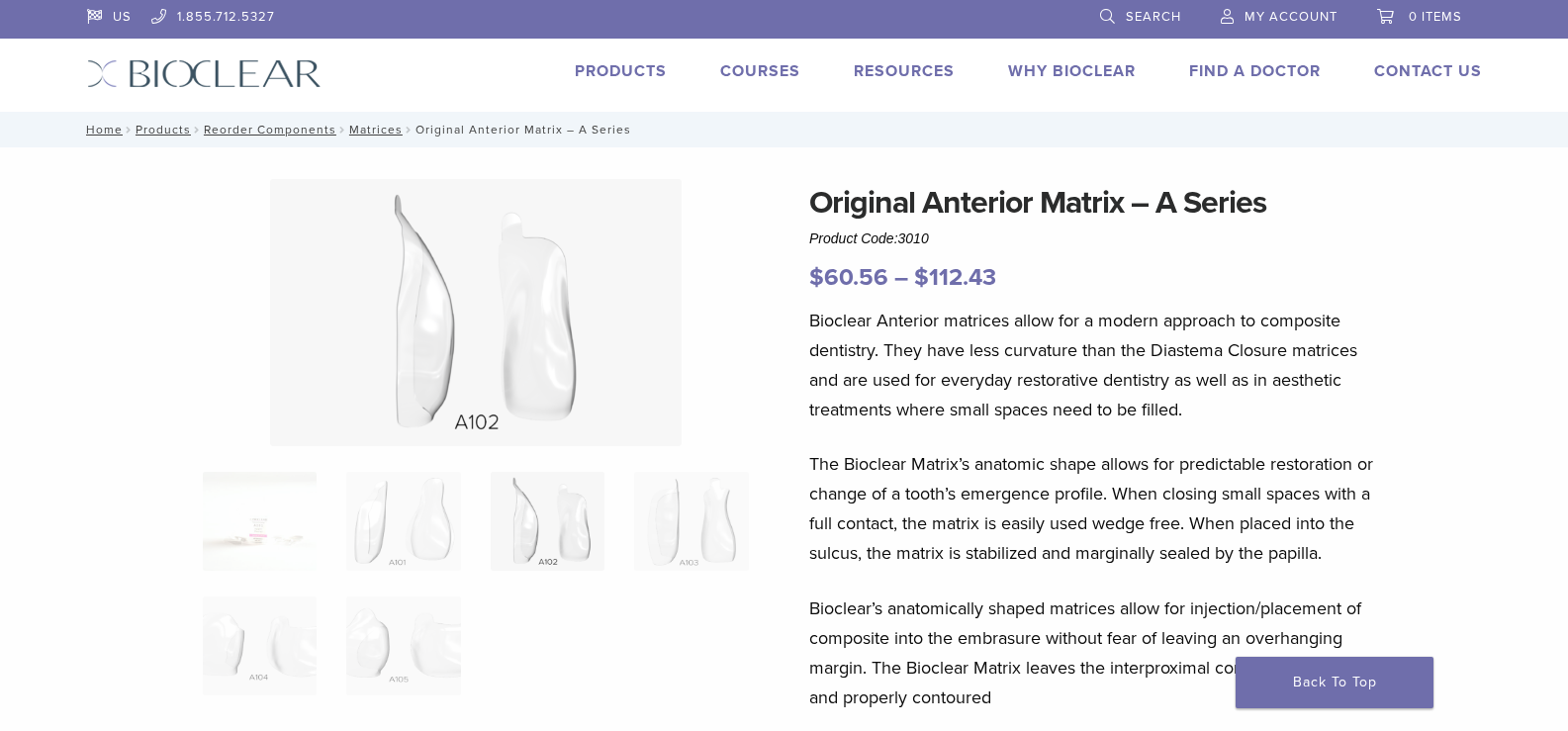 scroll, scrollTop: 0, scrollLeft: 0, axis: both 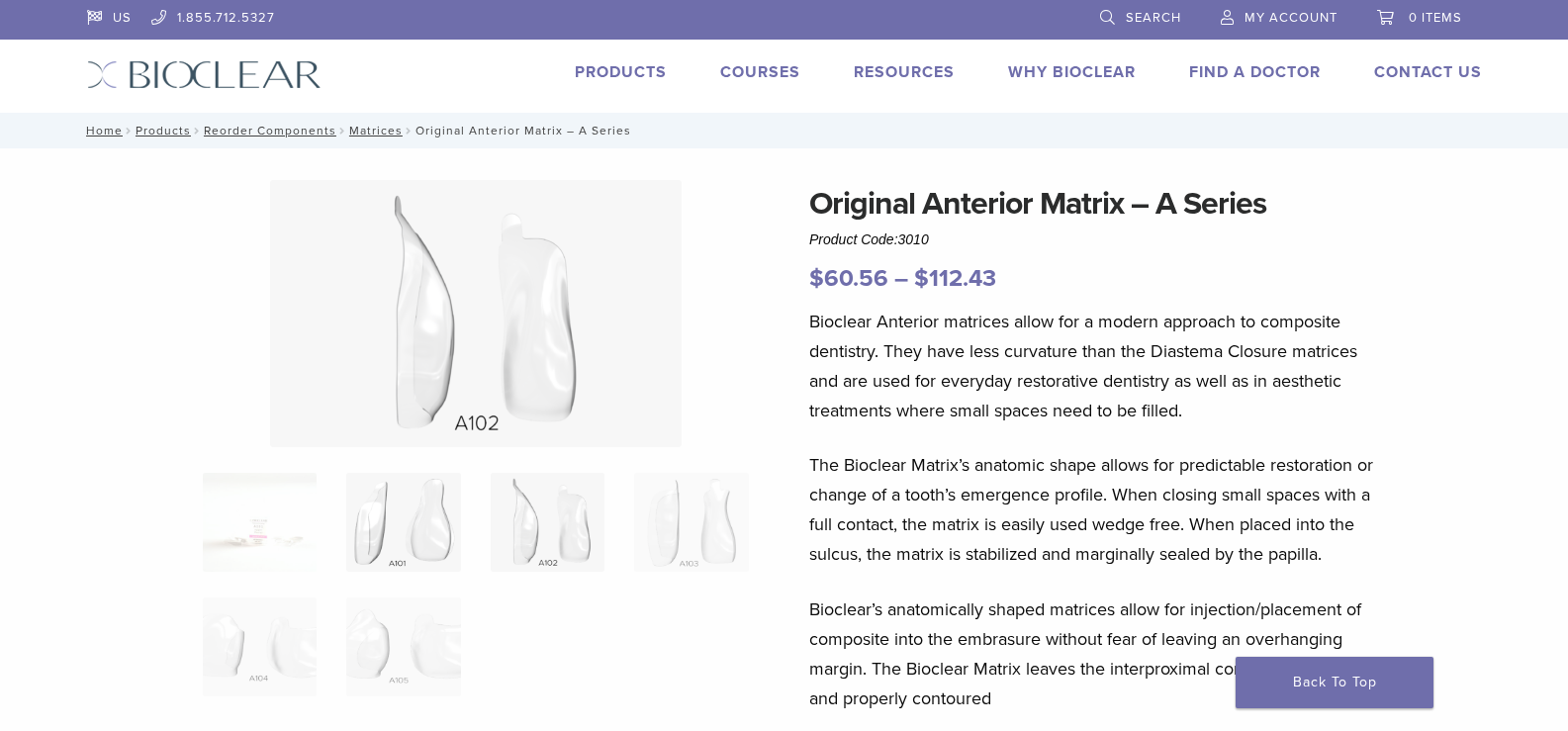click at bounding box center [403, 522] 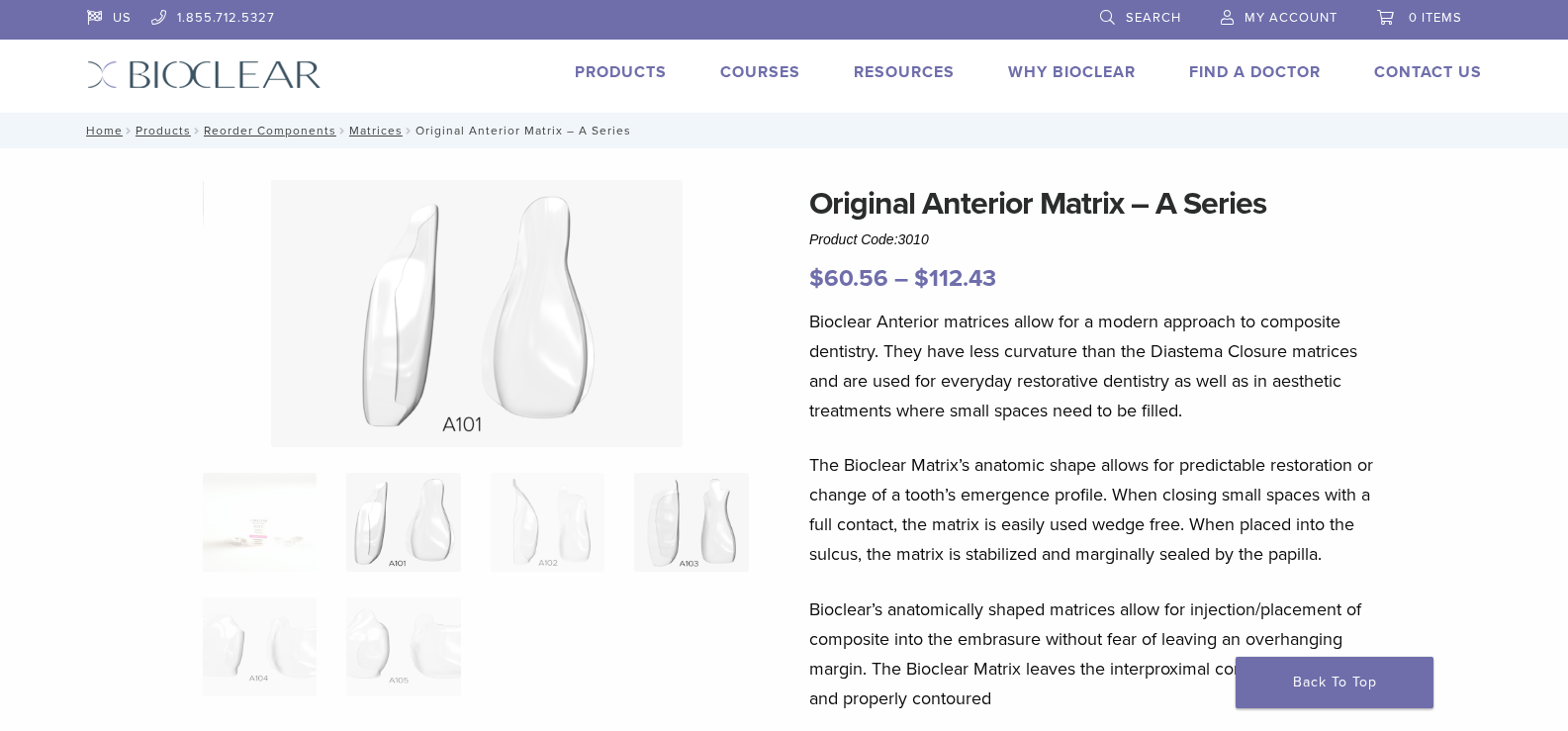 click at bounding box center [691, 522] 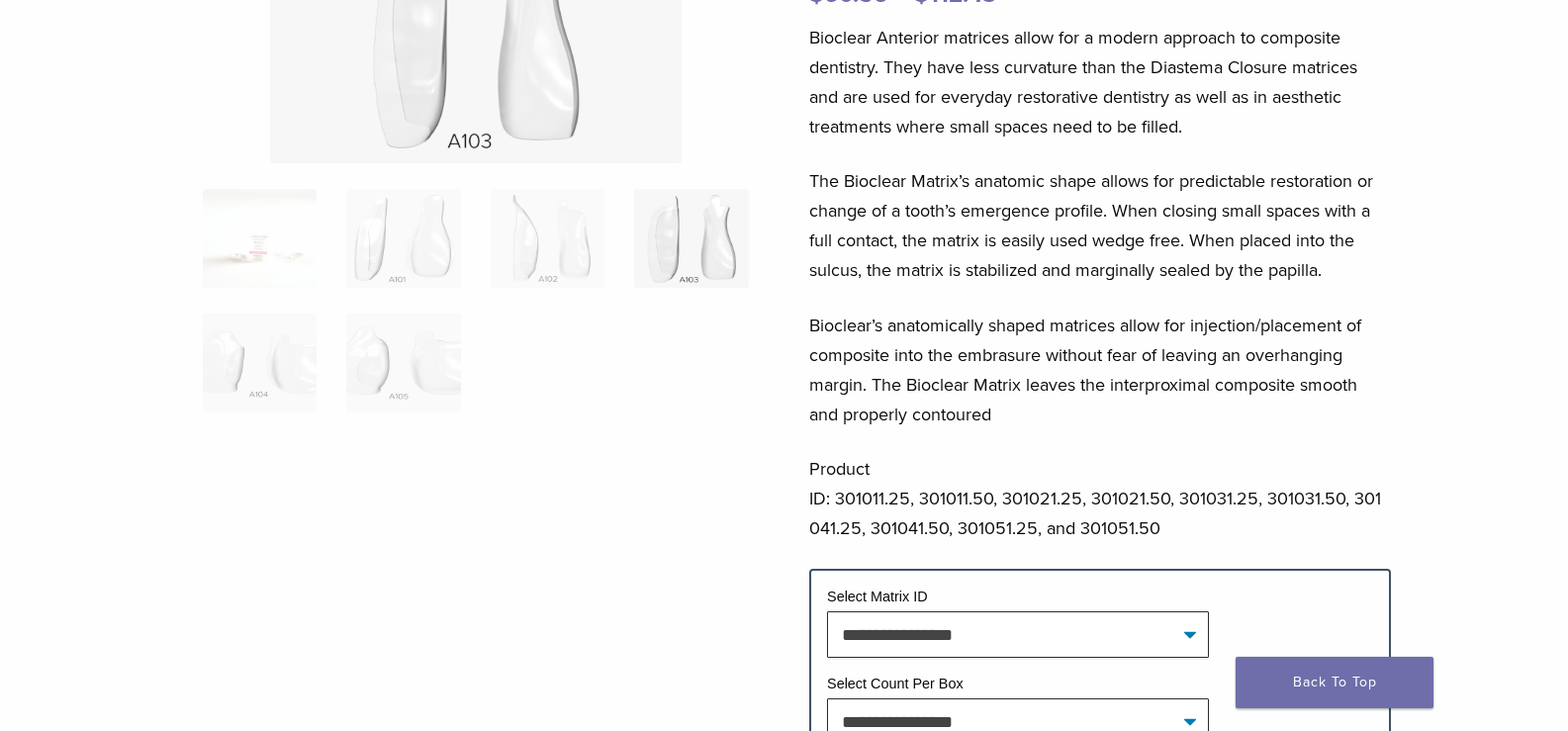 scroll, scrollTop: 396, scrollLeft: 0, axis: vertical 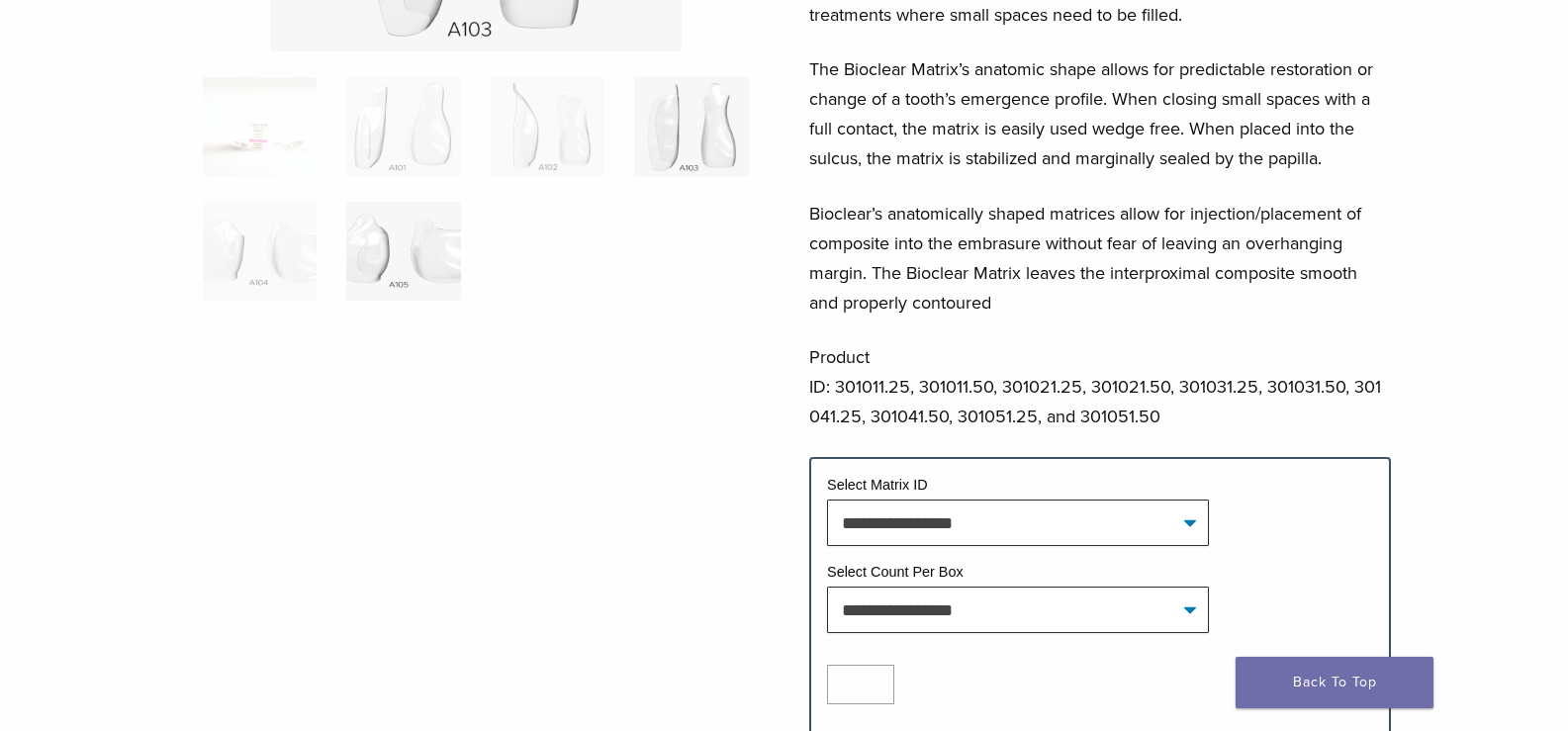 click at bounding box center (403, 251) 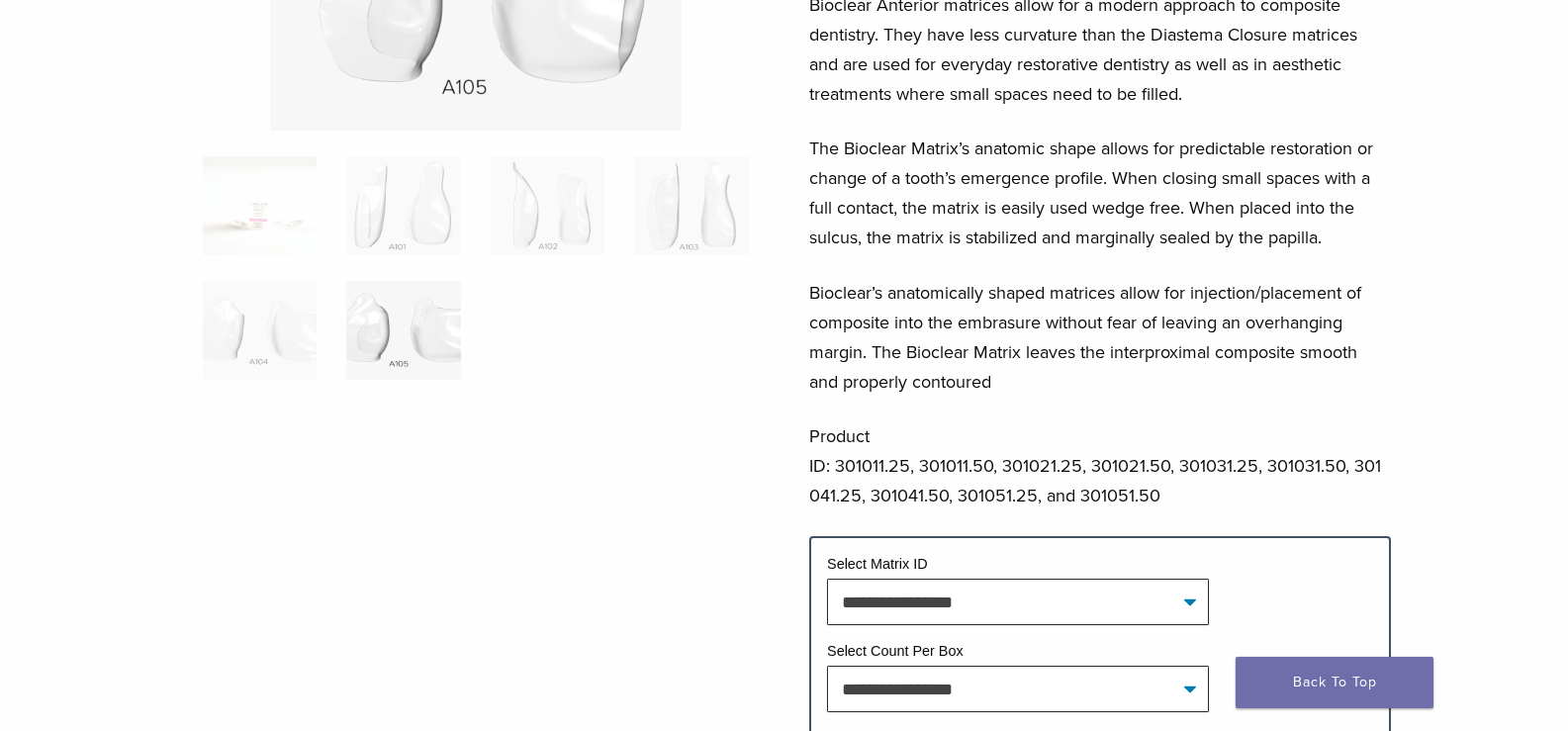 scroll, scrollTop: 0, scrollLeft: 0, axis: both 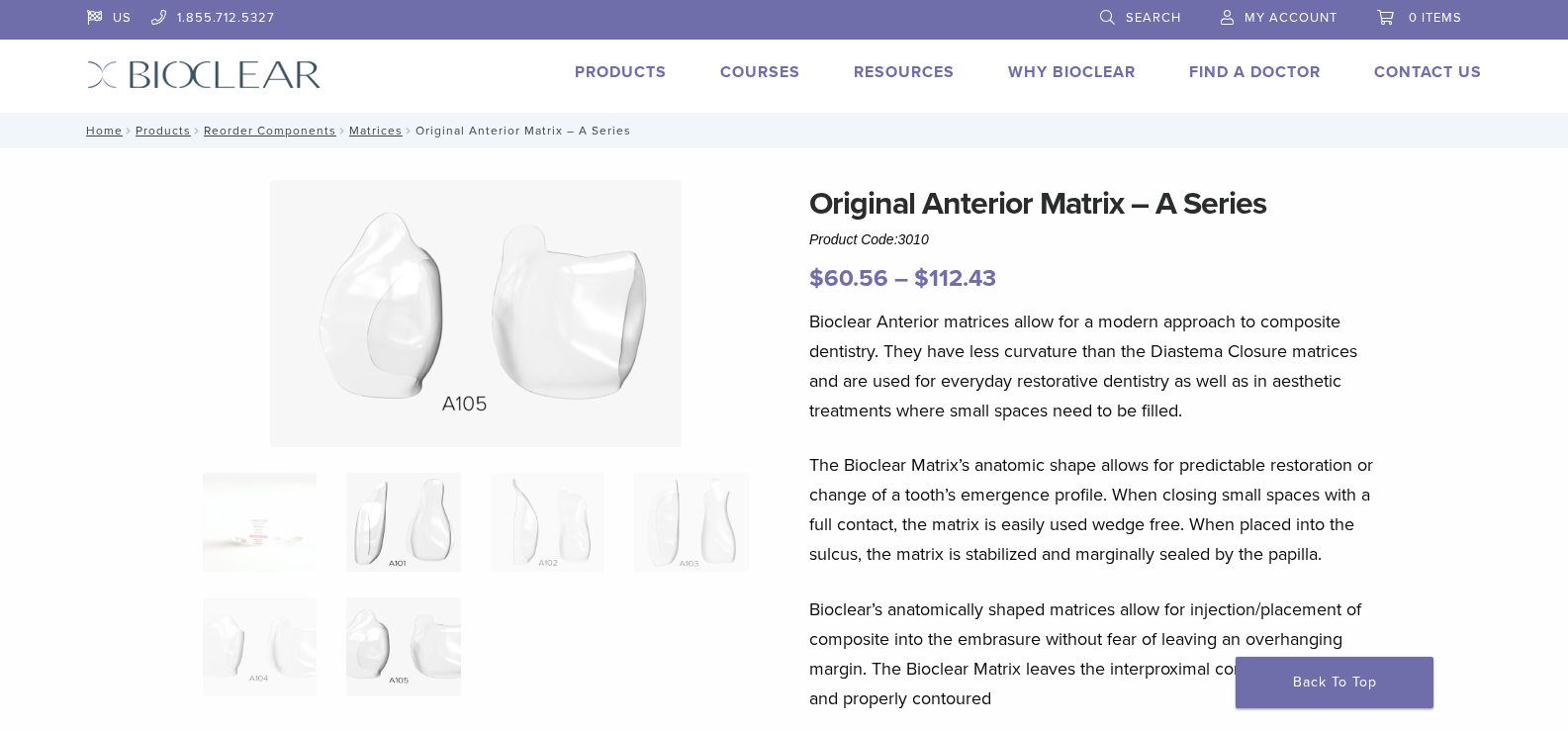 click at bounding box center (403, 522) 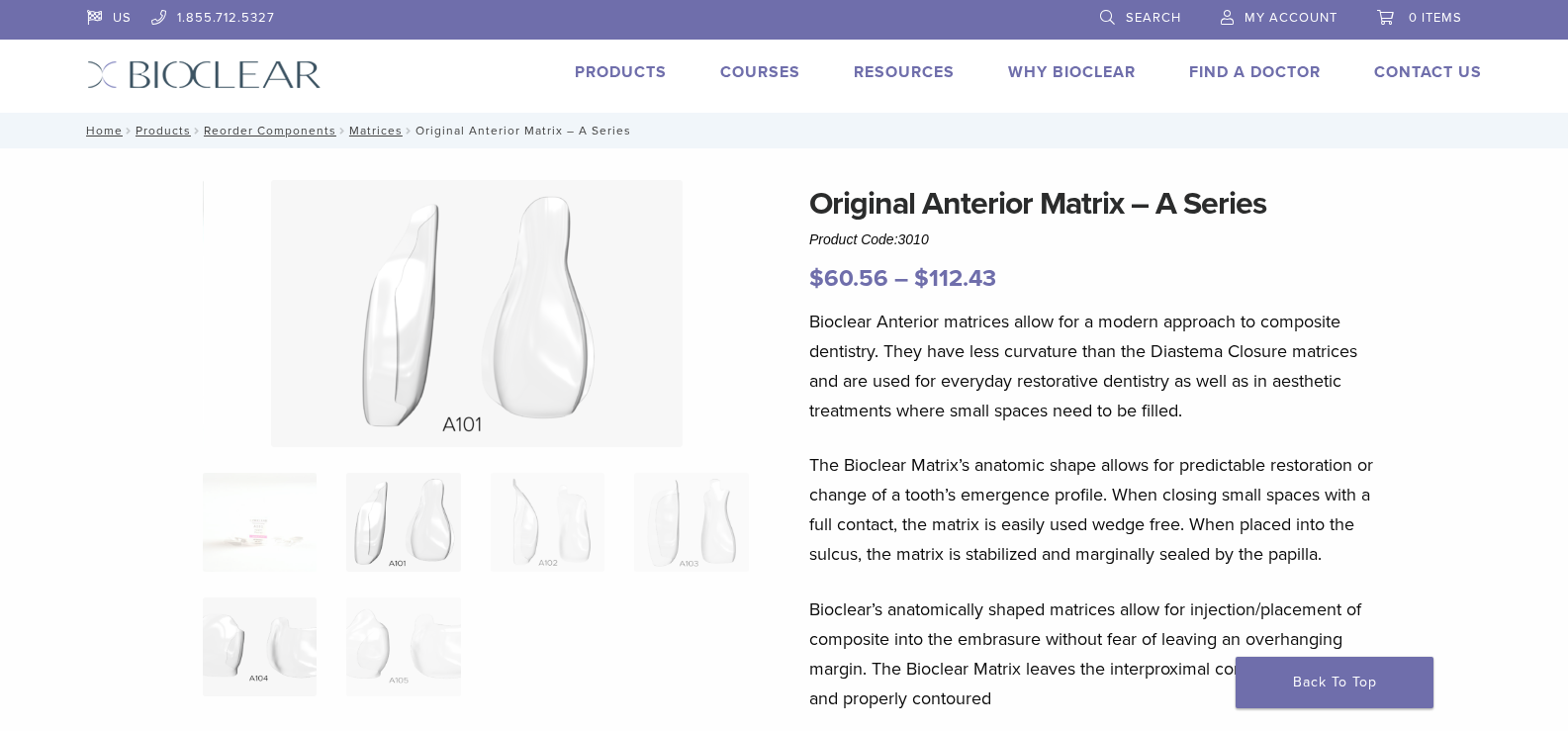 click at bounding box center [259, 647] 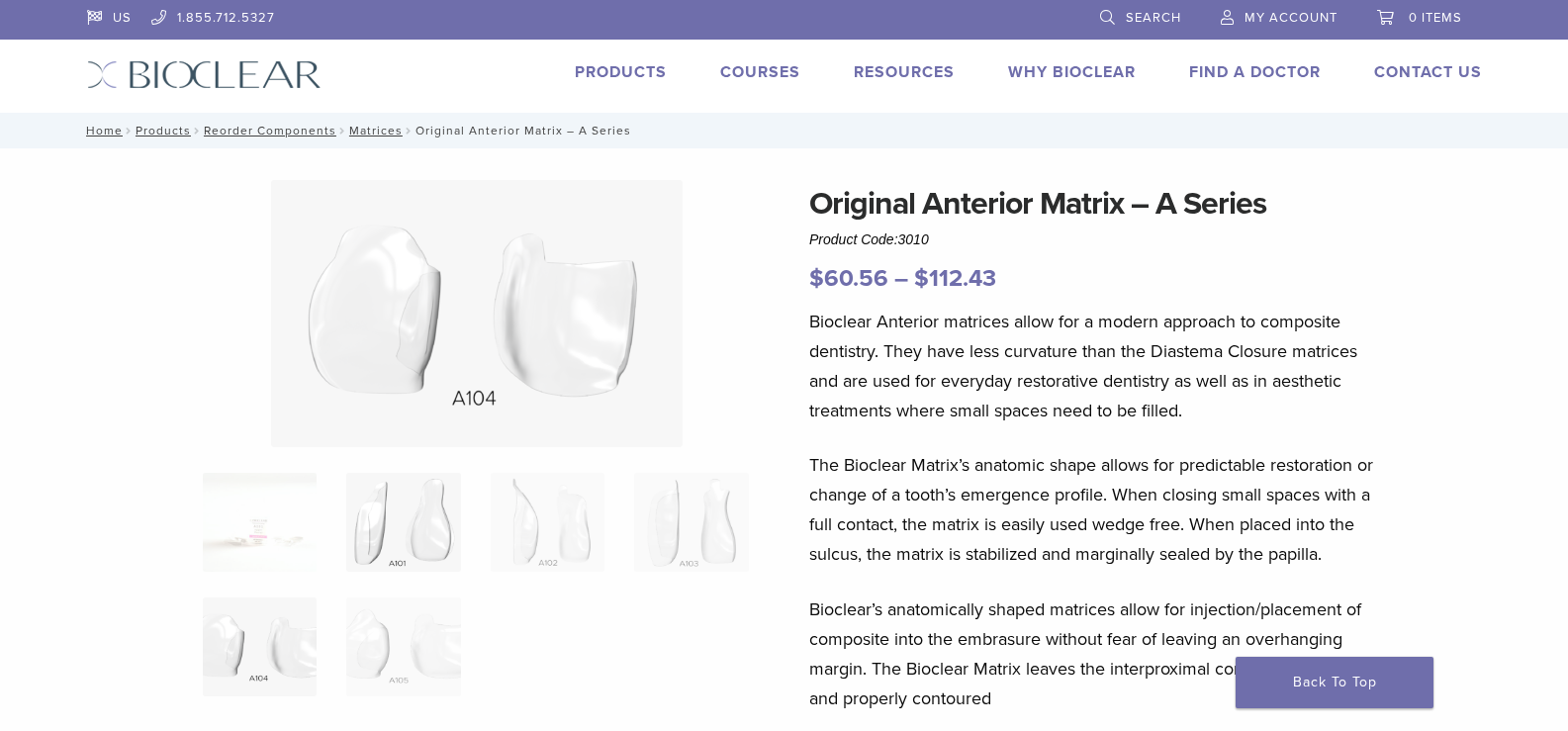 click at bounding box center [403, 522] 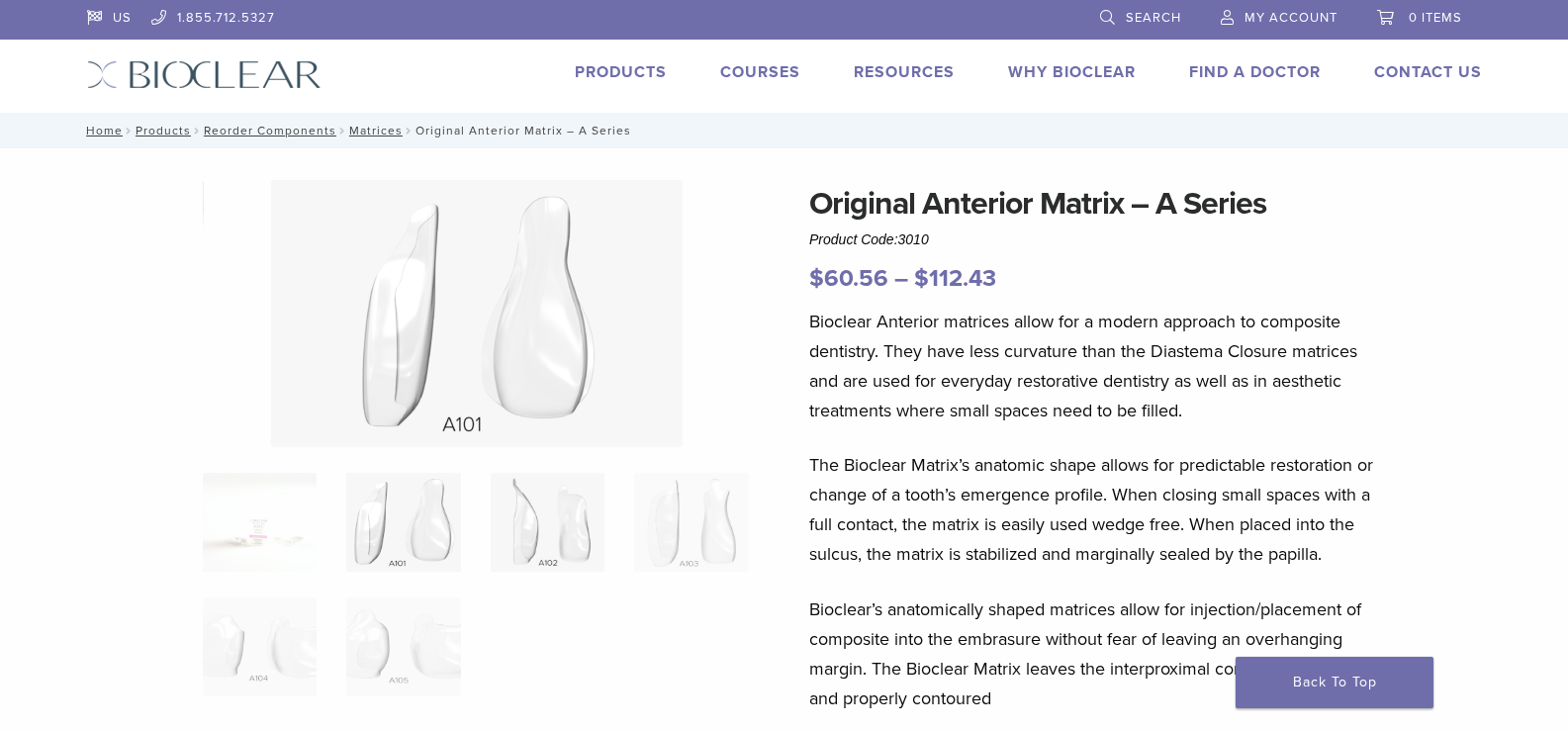 click at bounding box center (547, 522) 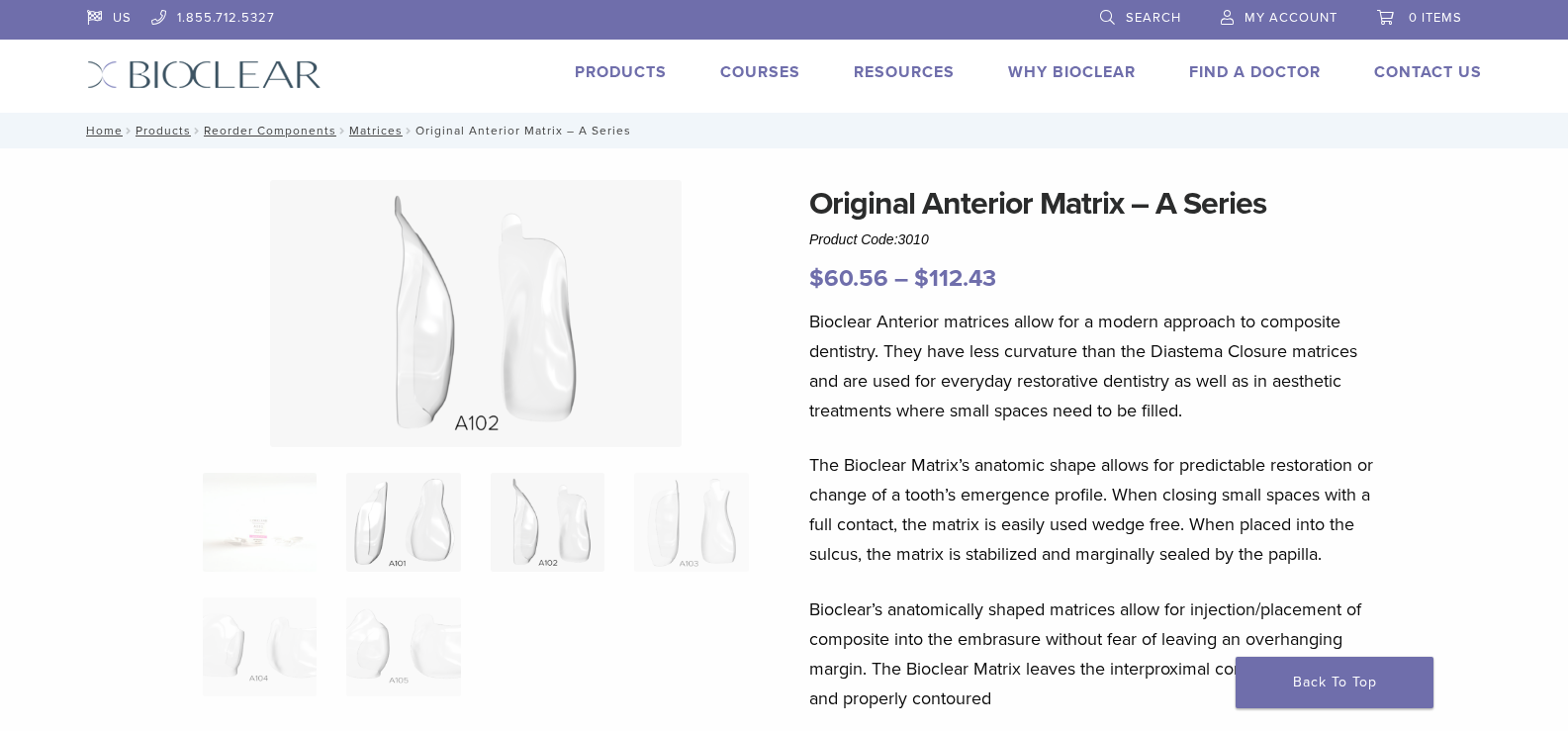 click at bounding box center [403, 522] 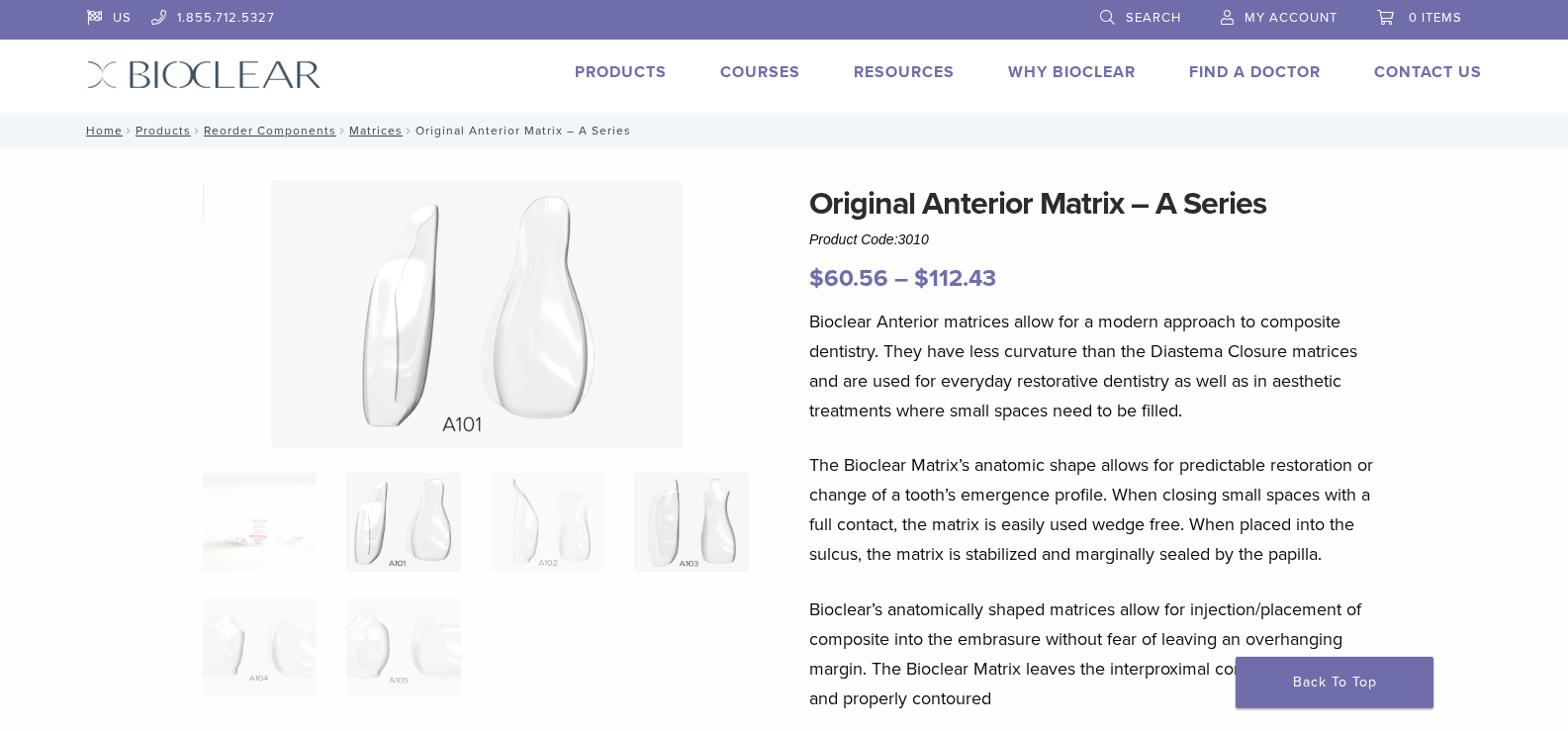 click at bounding box center (691, 522) 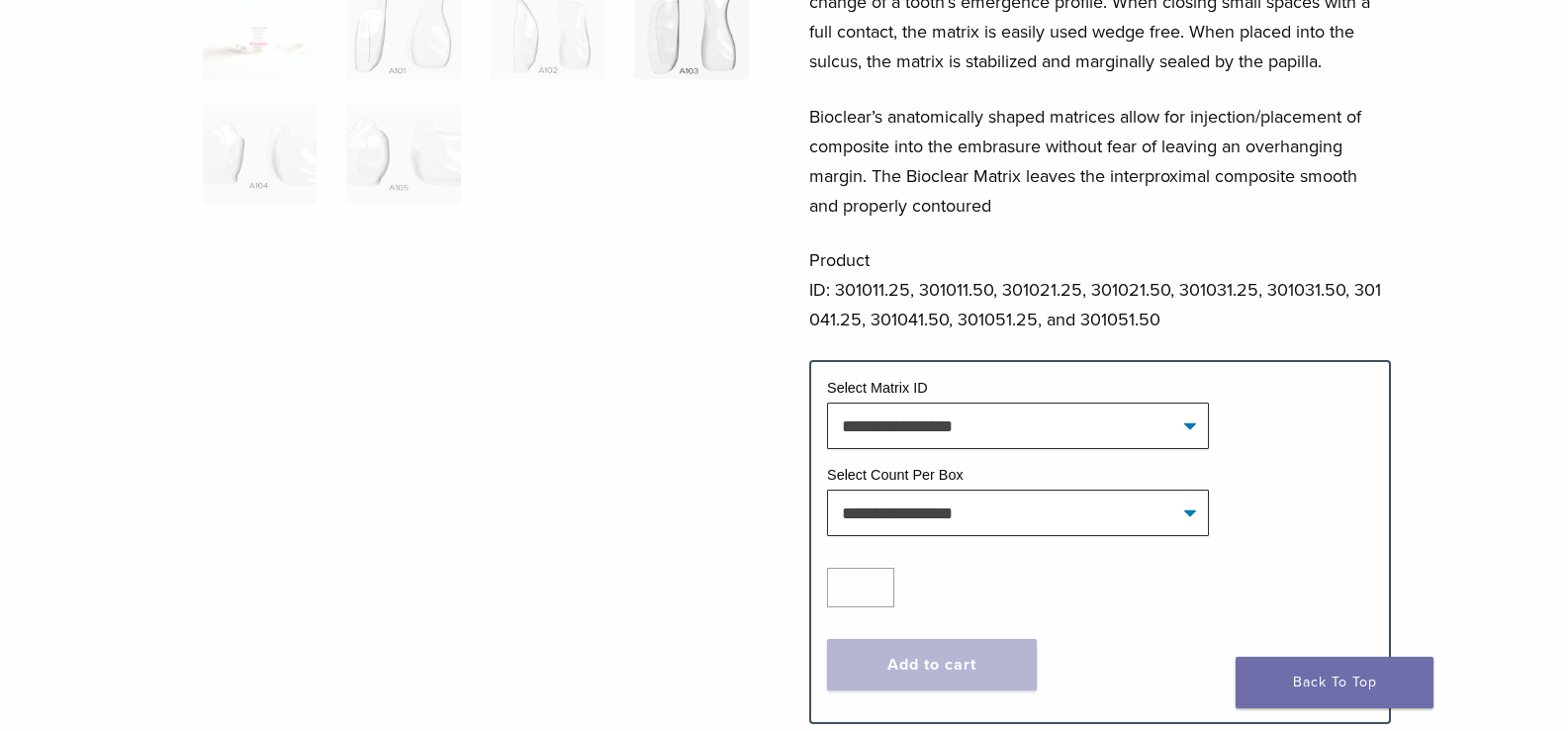 scroll, scrollTop: 495, scrollLeft: 0, axis: vertical 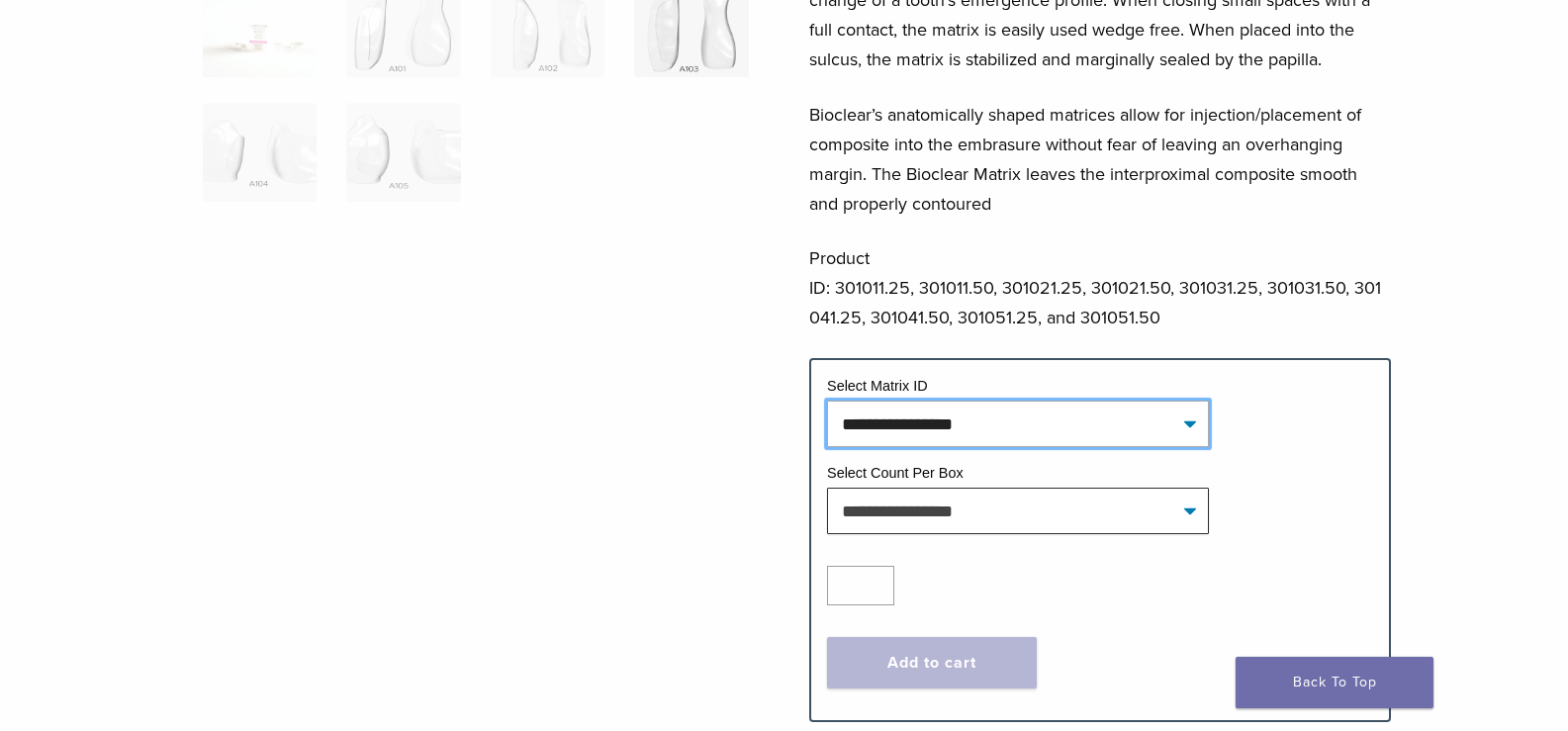 click on "**********" 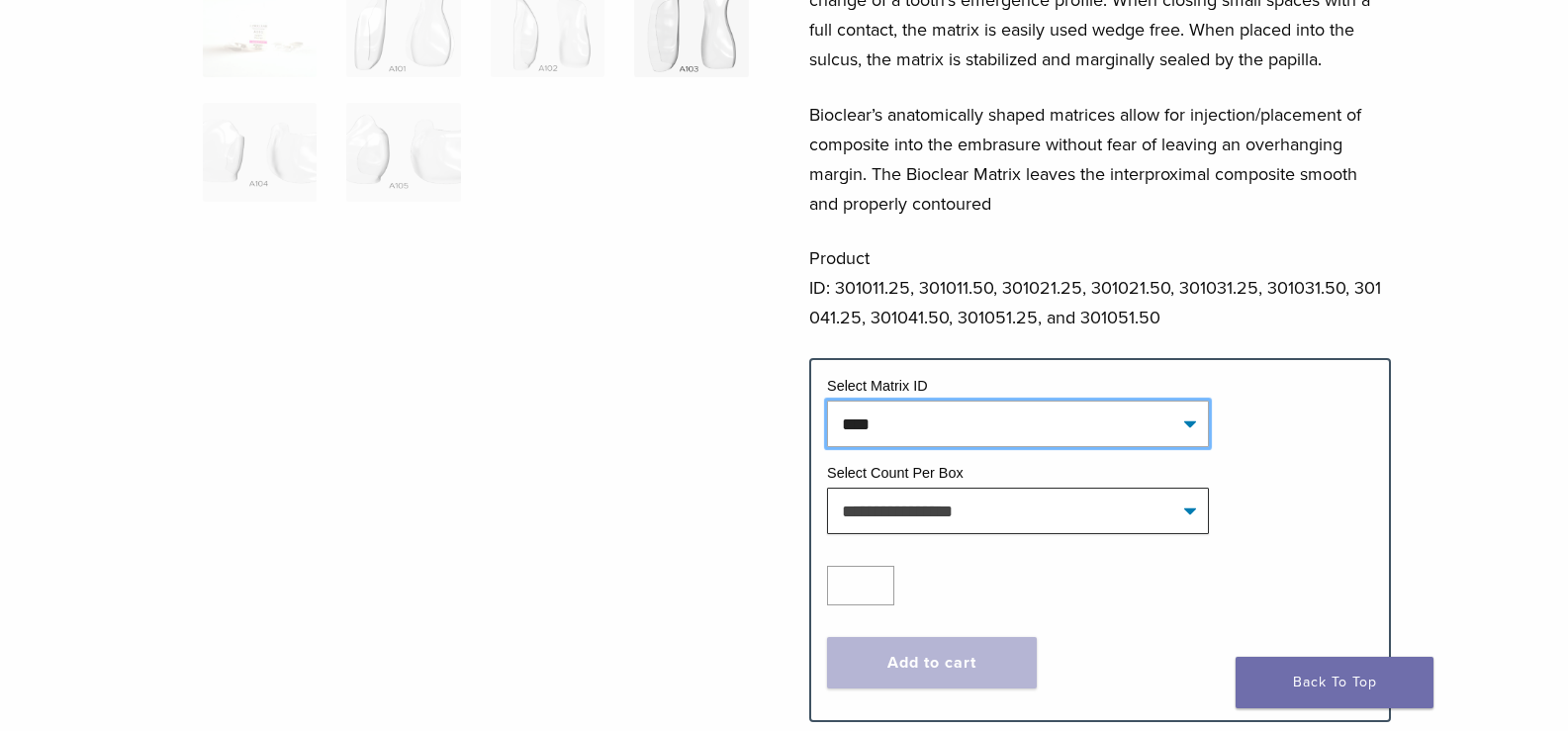 click on "**********" 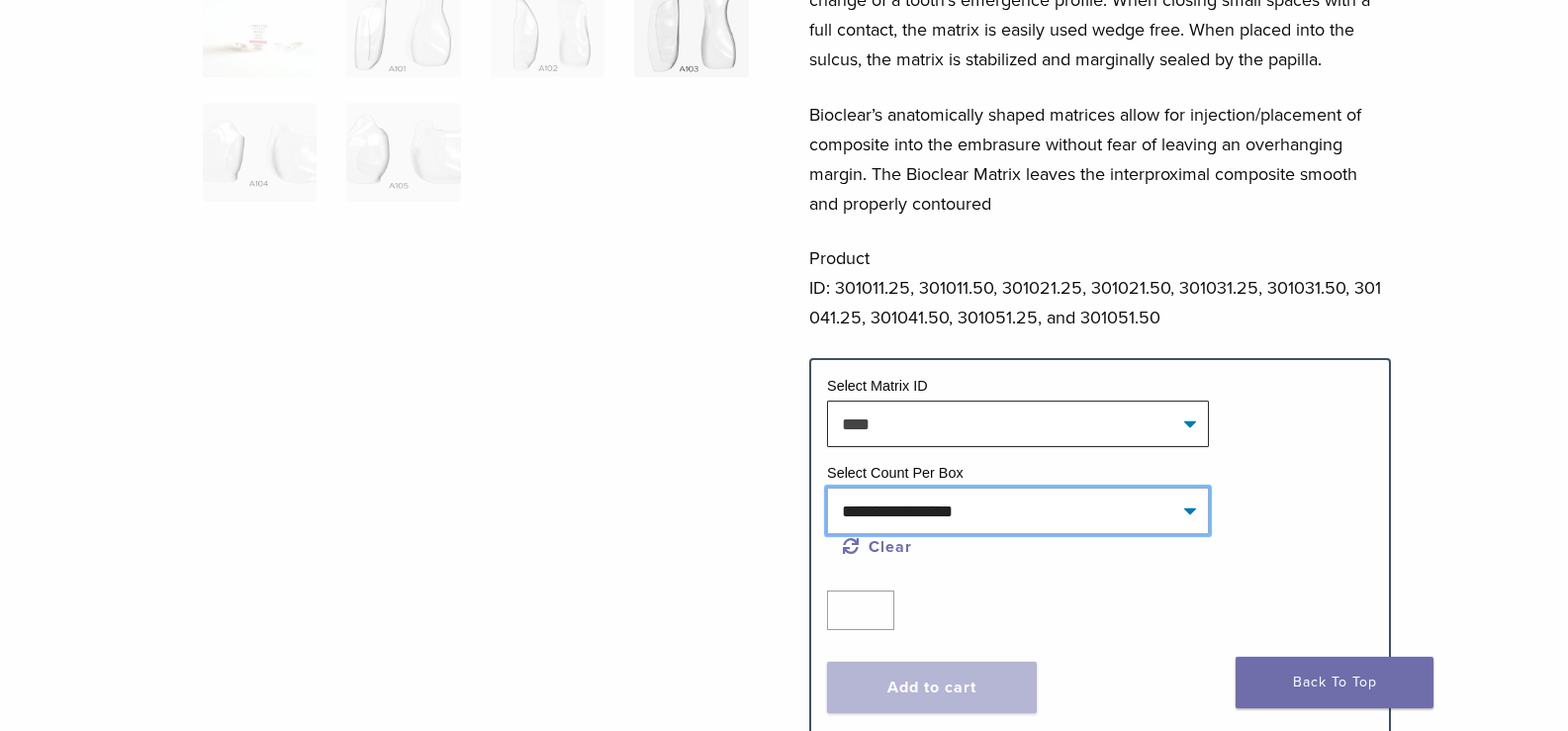 click on "**********" 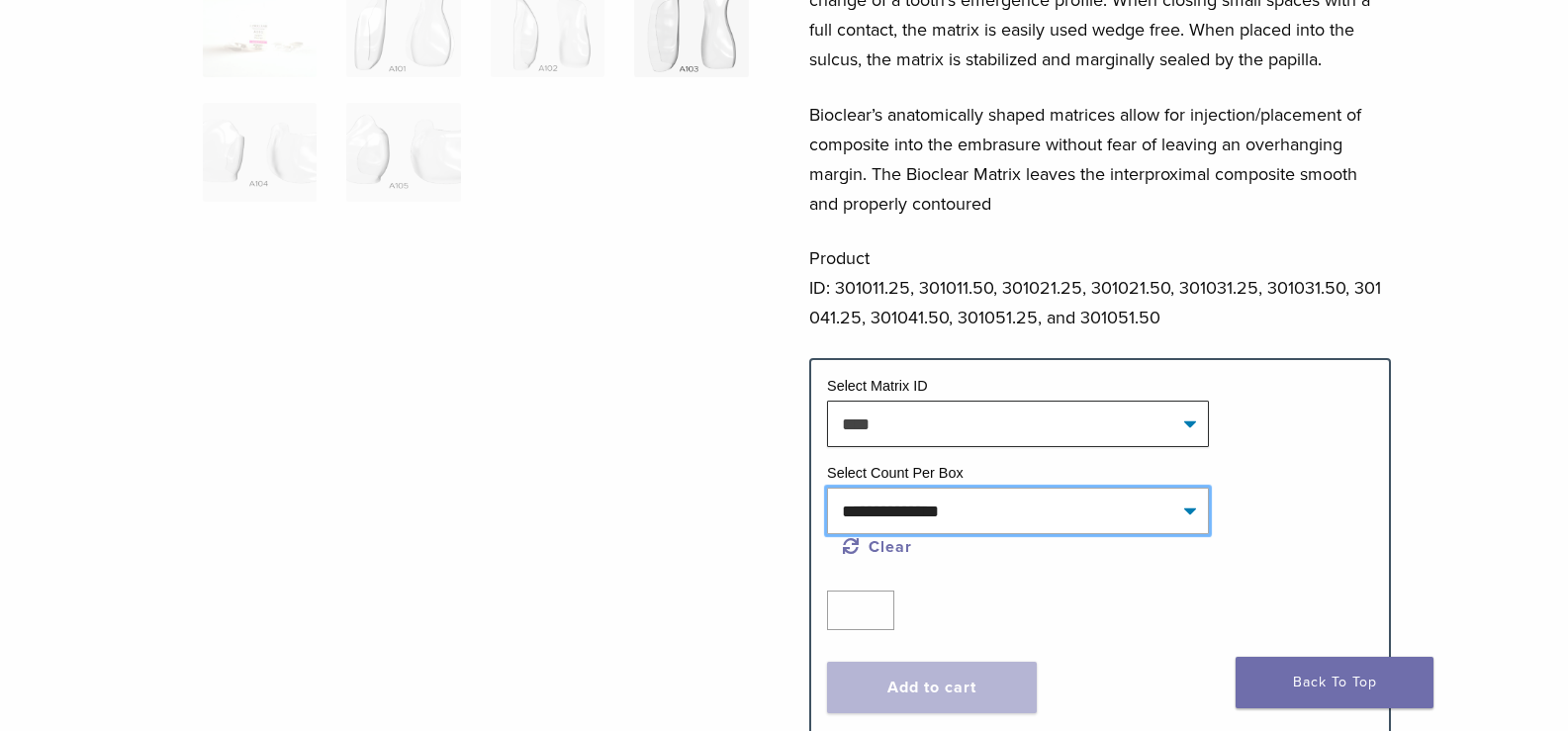 click on "**********" 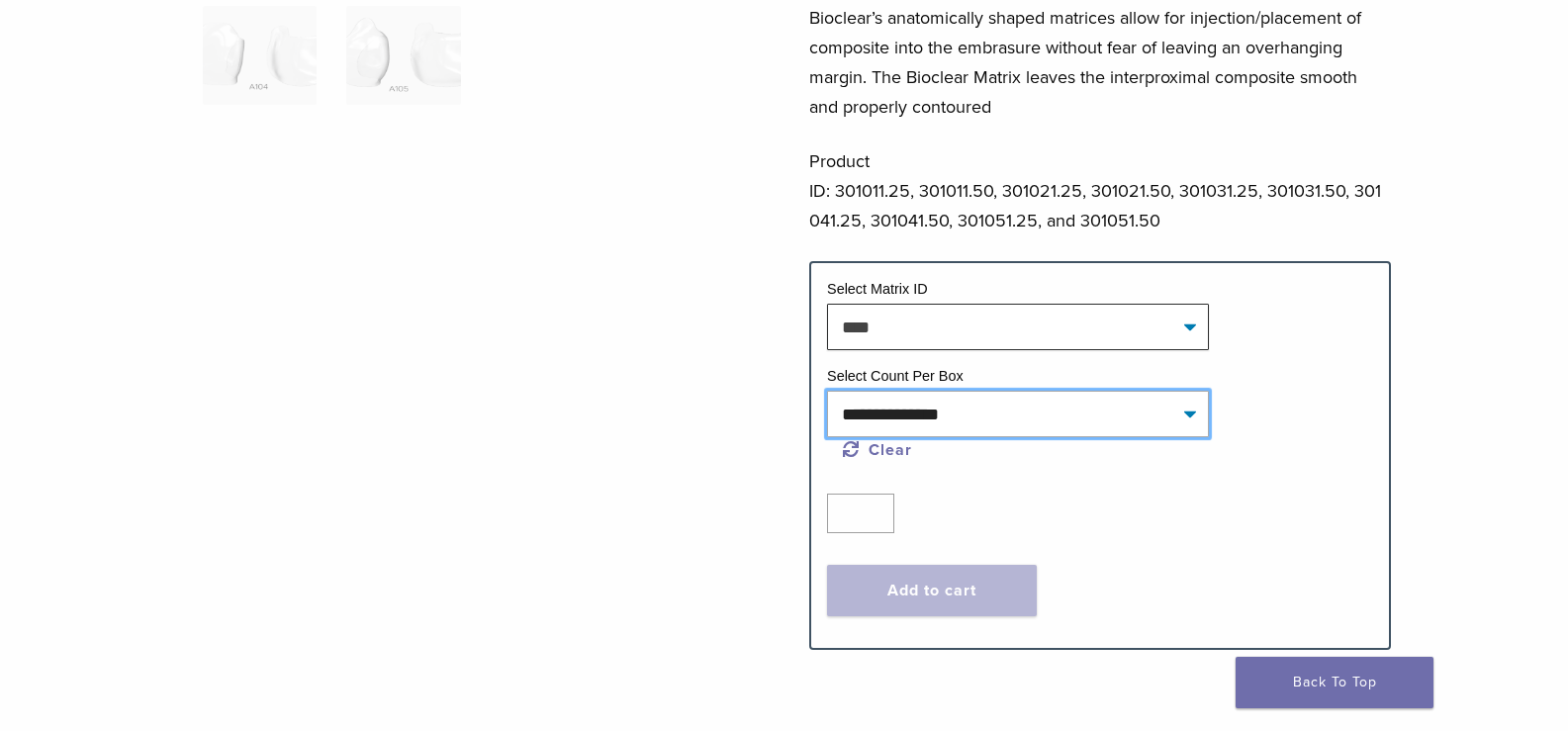 select on "****" 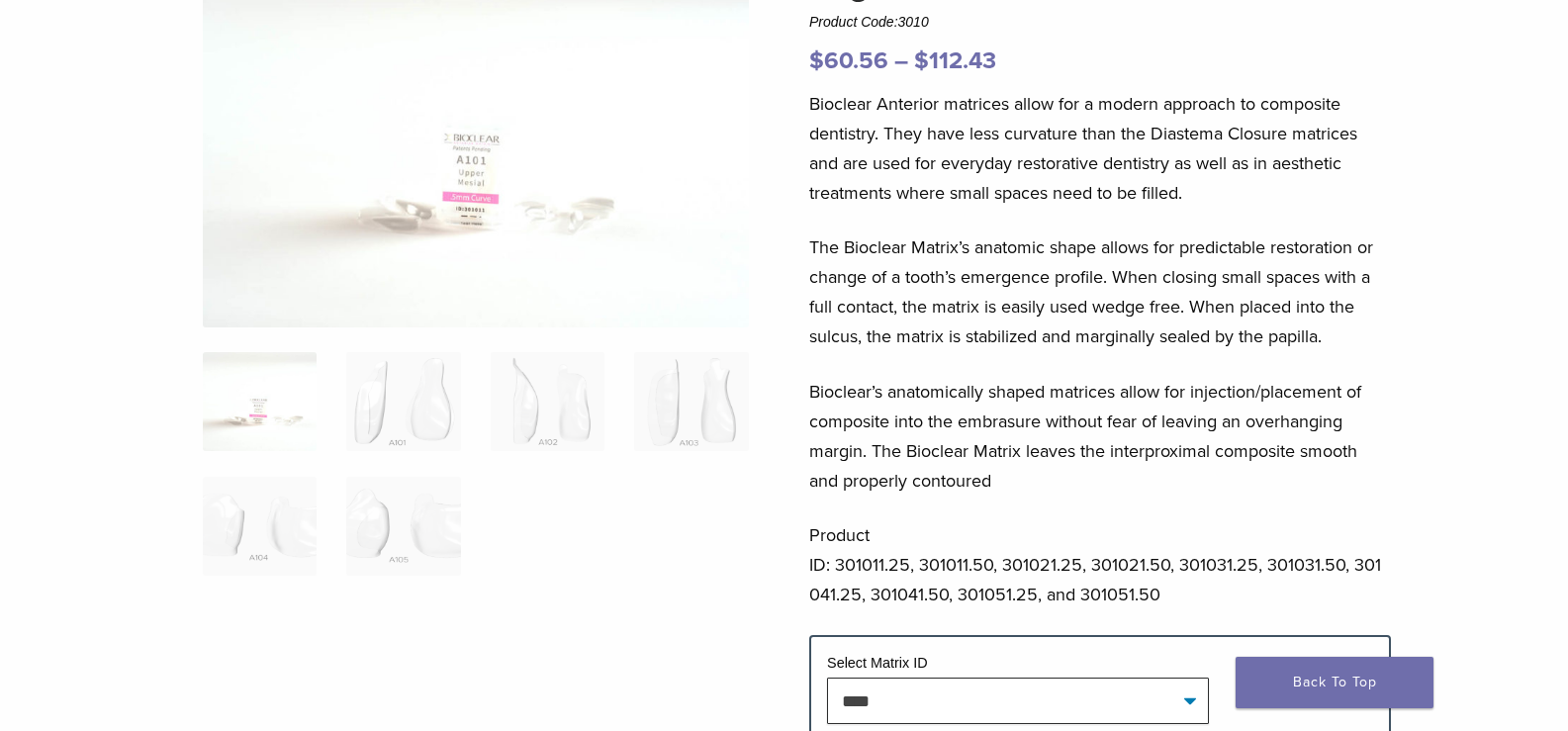 scroll, scrollTop: 495, scrollLeft: 0, axis: vertical 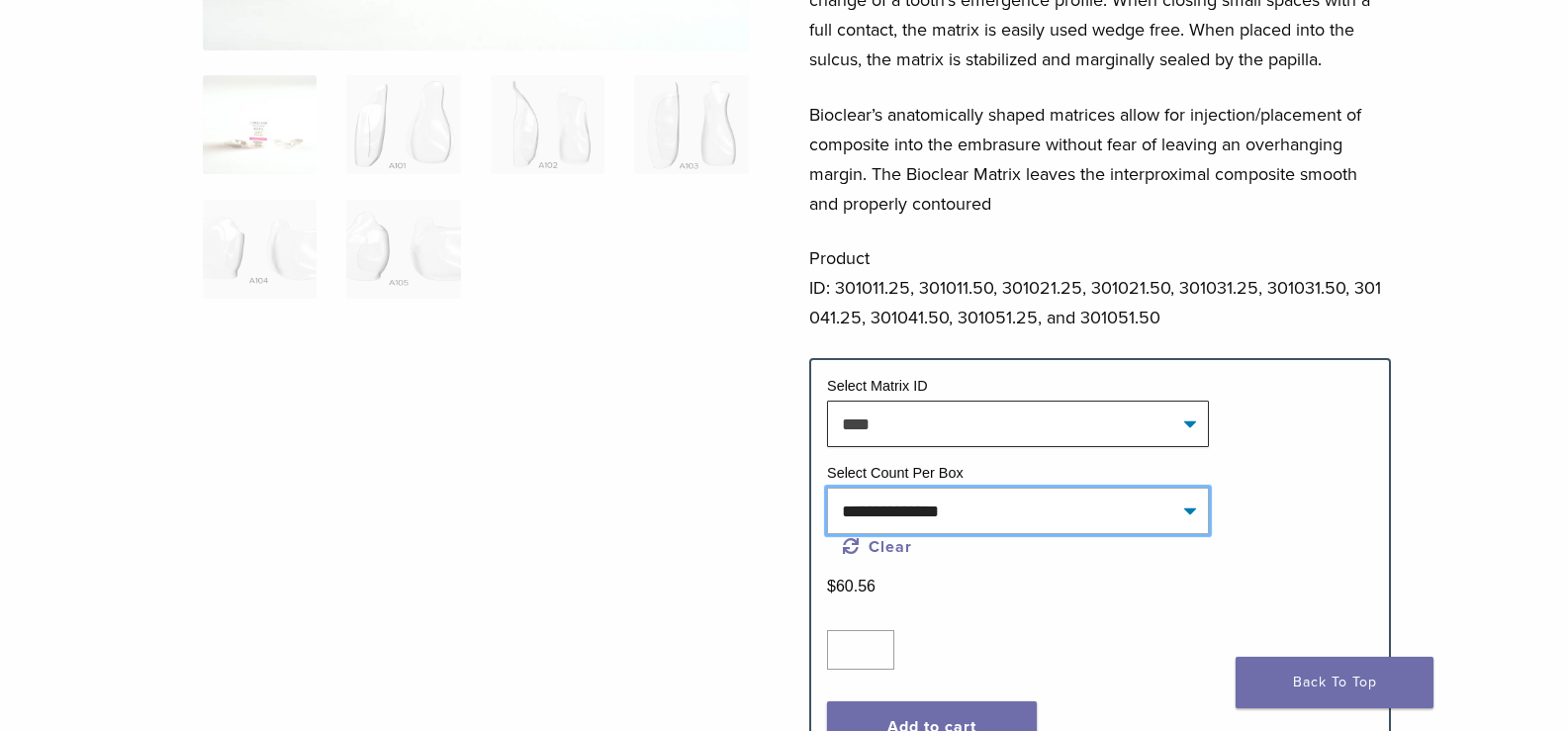 click on "**********" 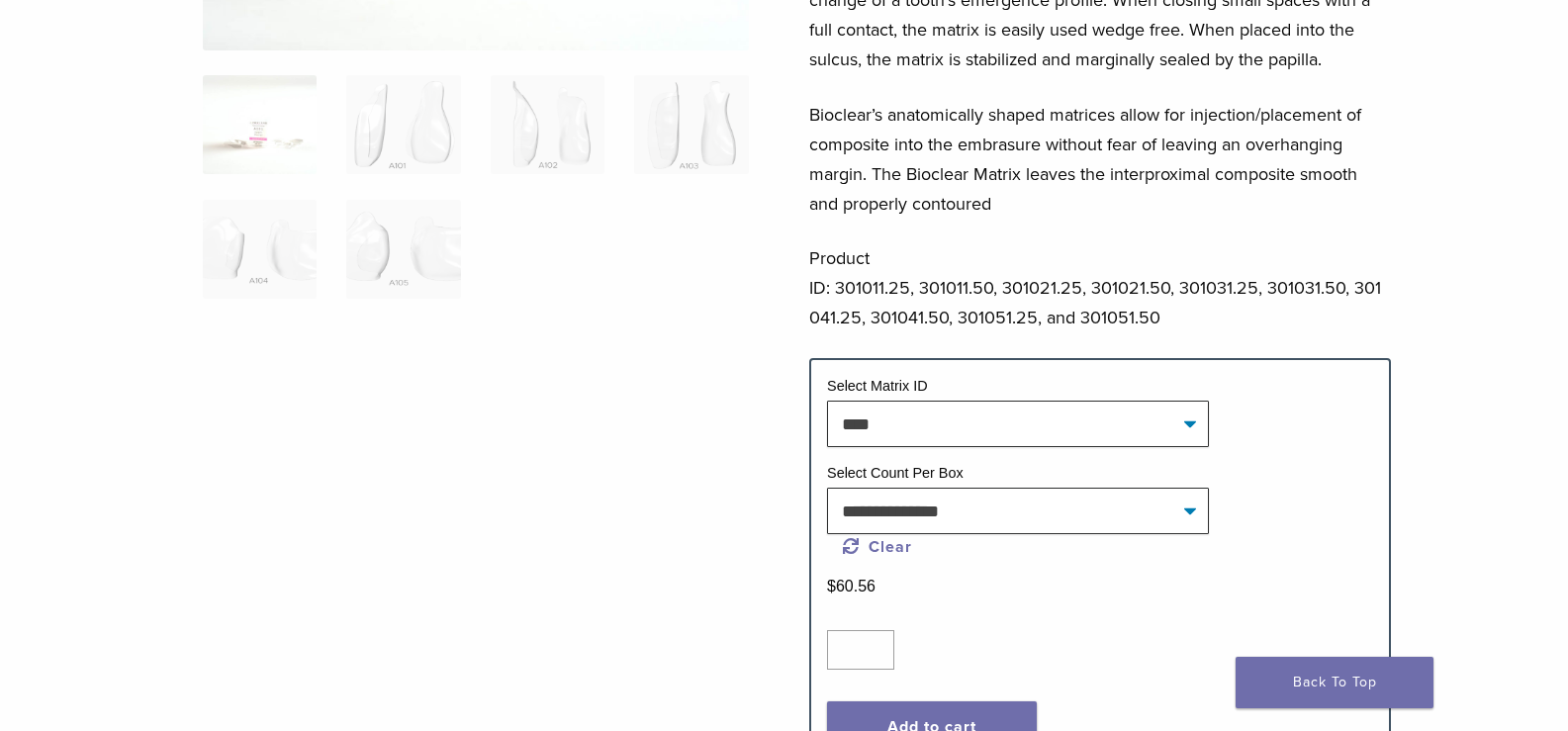 click on "Quantity
Quantity
*
Add to cart
Contact For Pricing" 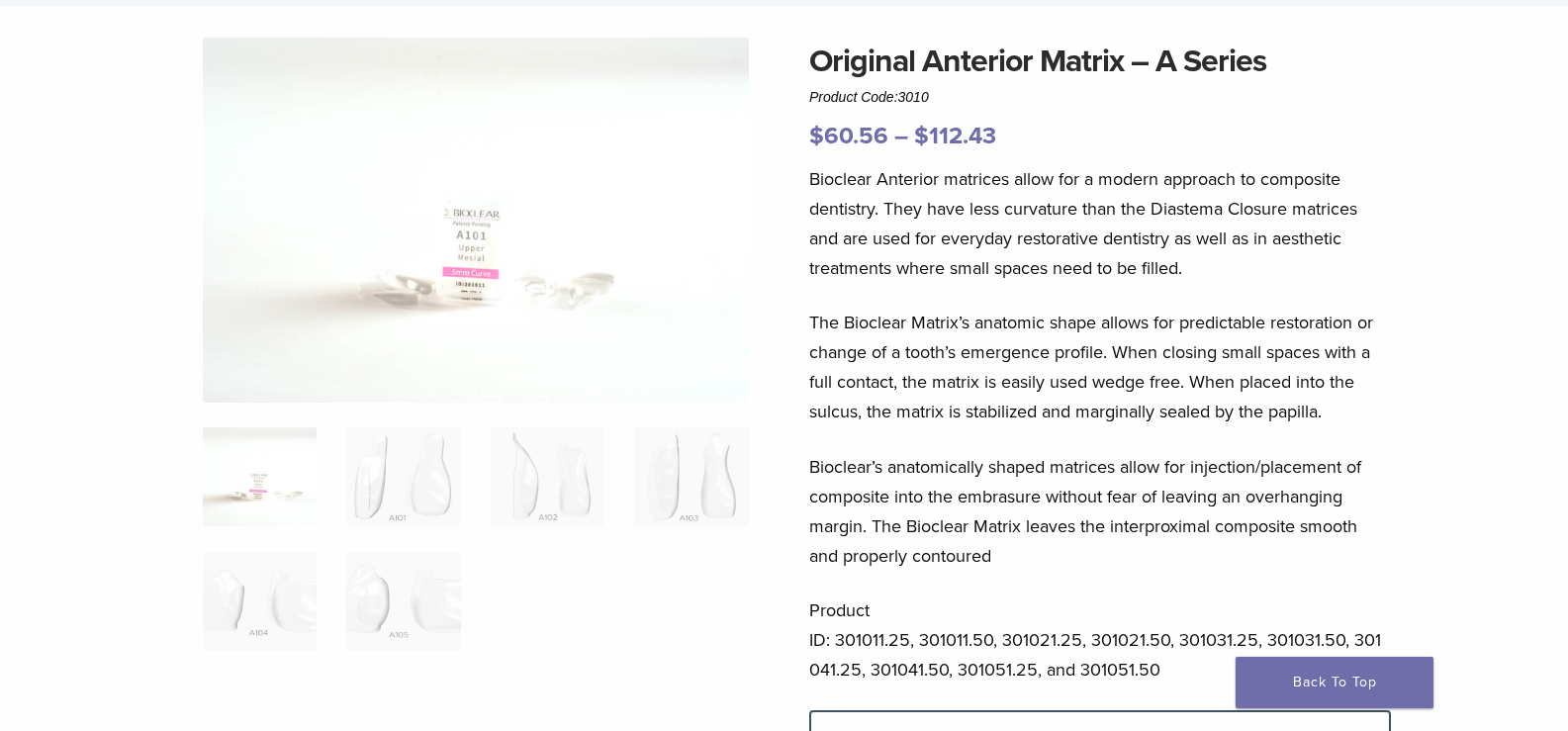 scroll, scrollTop: 99, scrollLeft: 0, axis: vertical 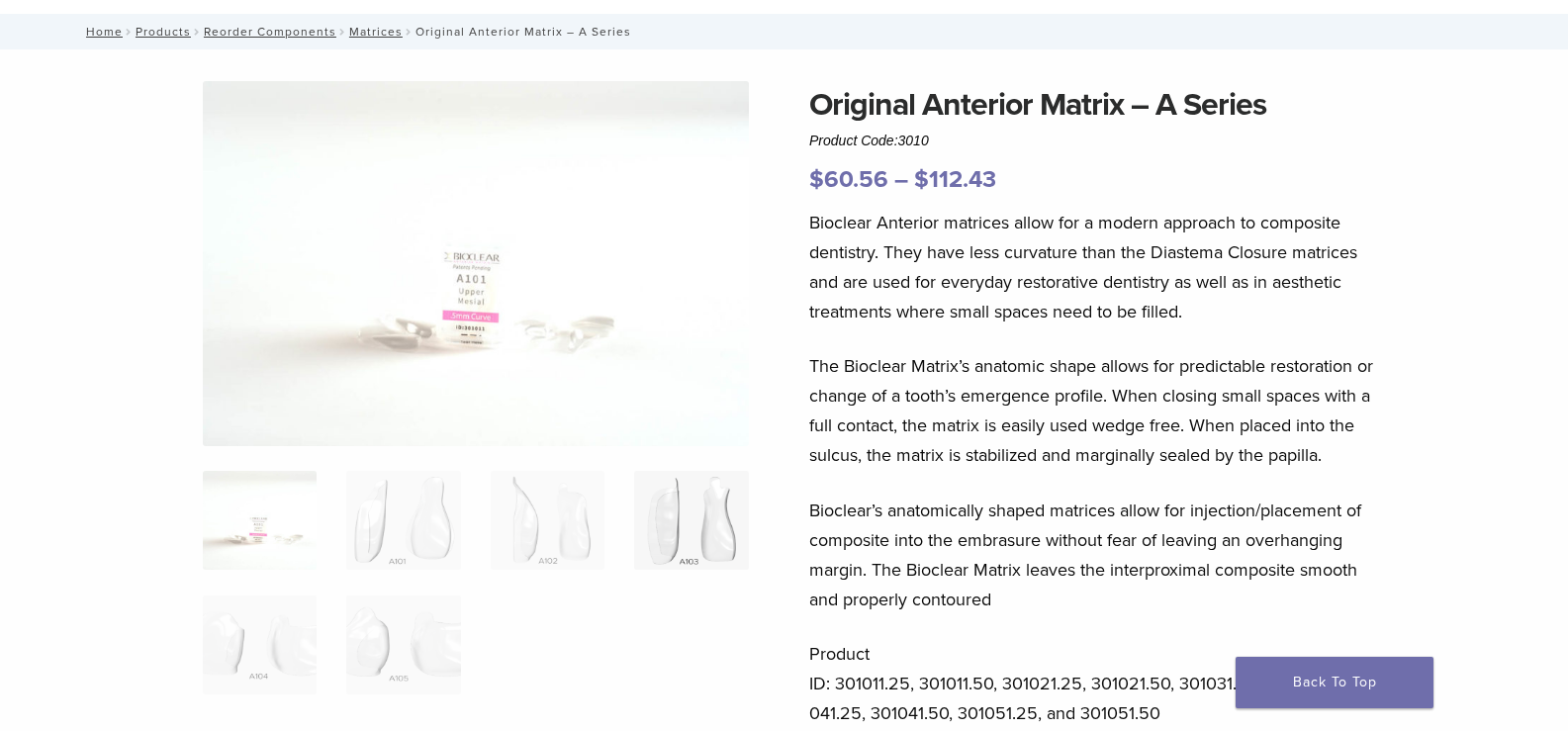 click at bounding box center [691, 520] 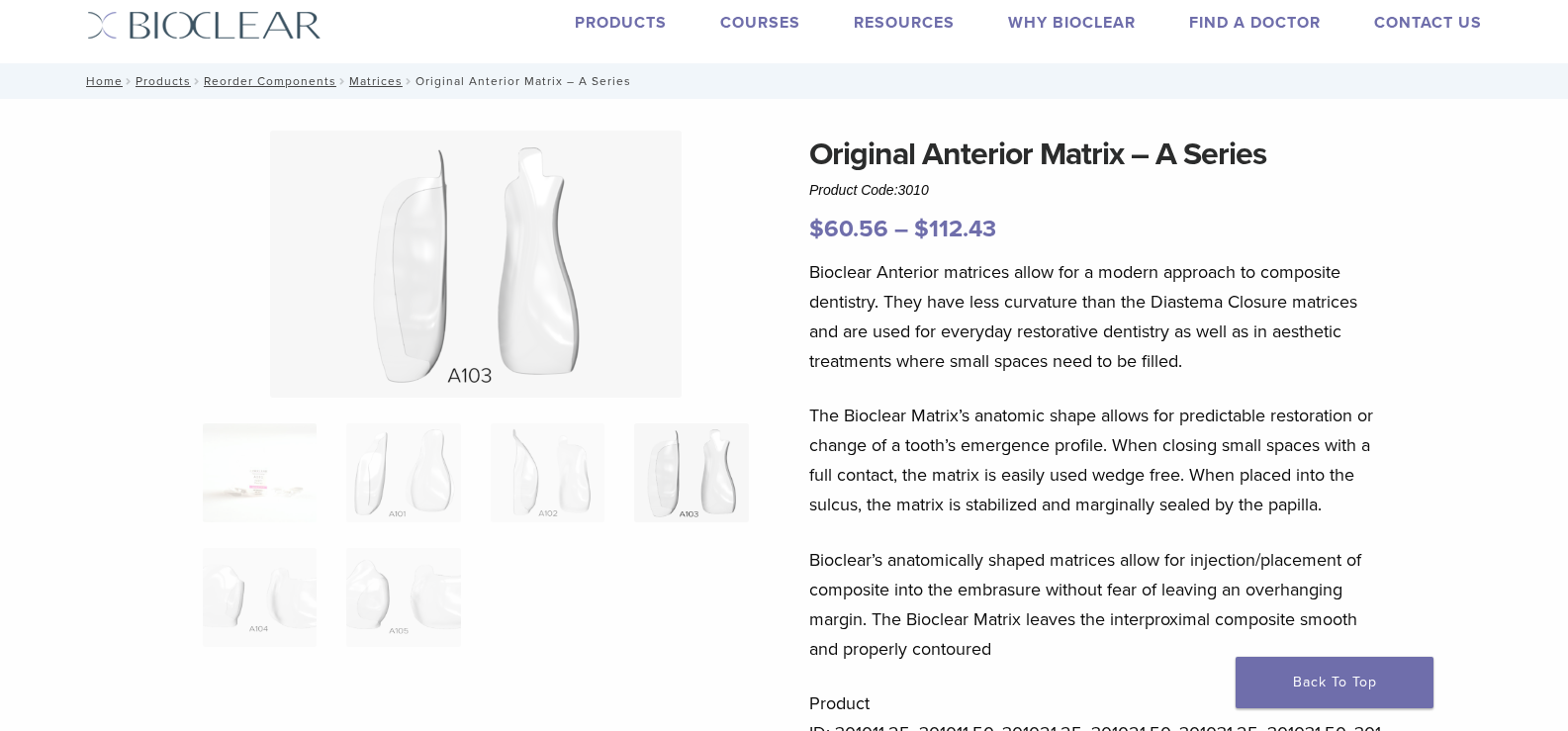 scroll, scrollTop: 0, scrollLeft: 0, axis: both 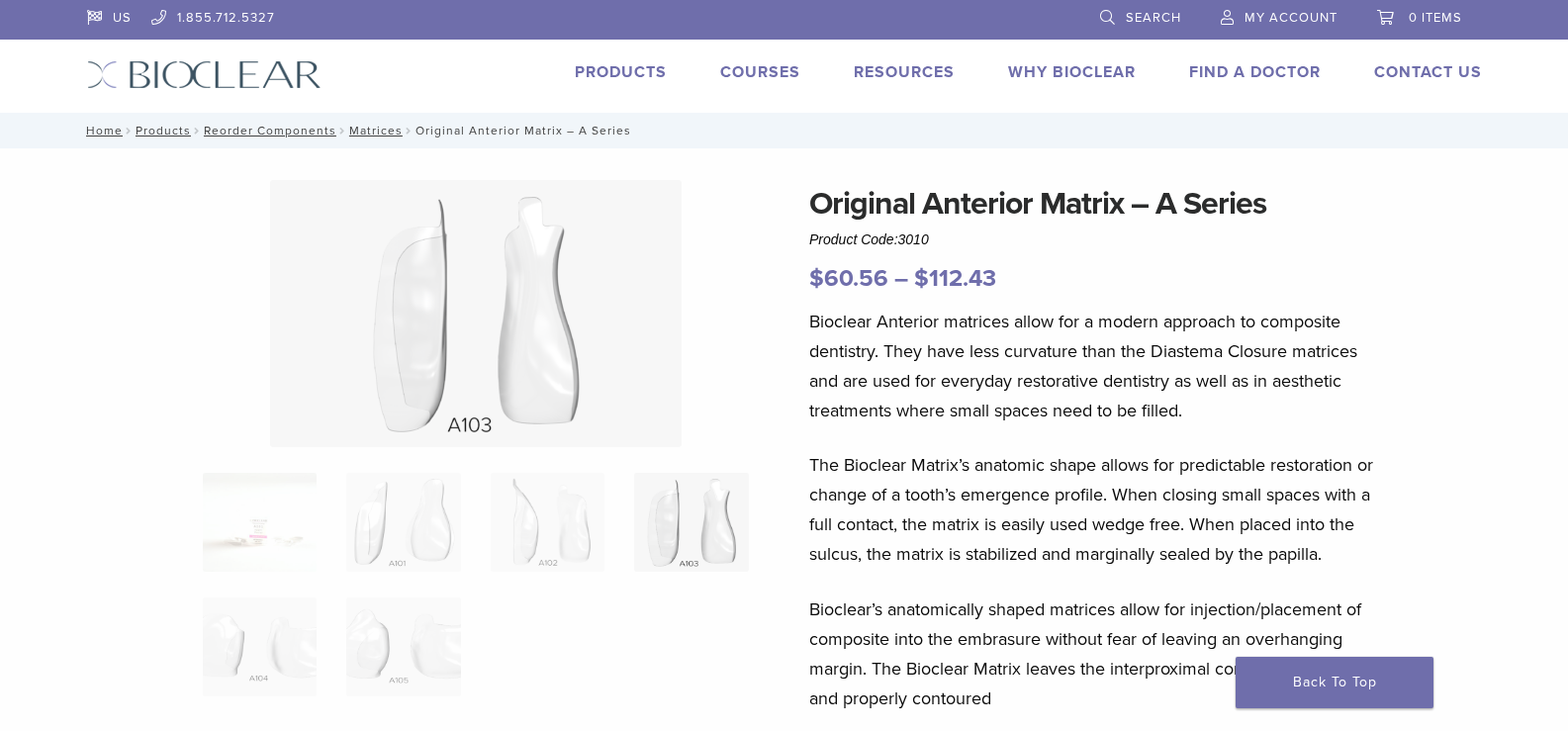 click at bounding box center (691, 522) 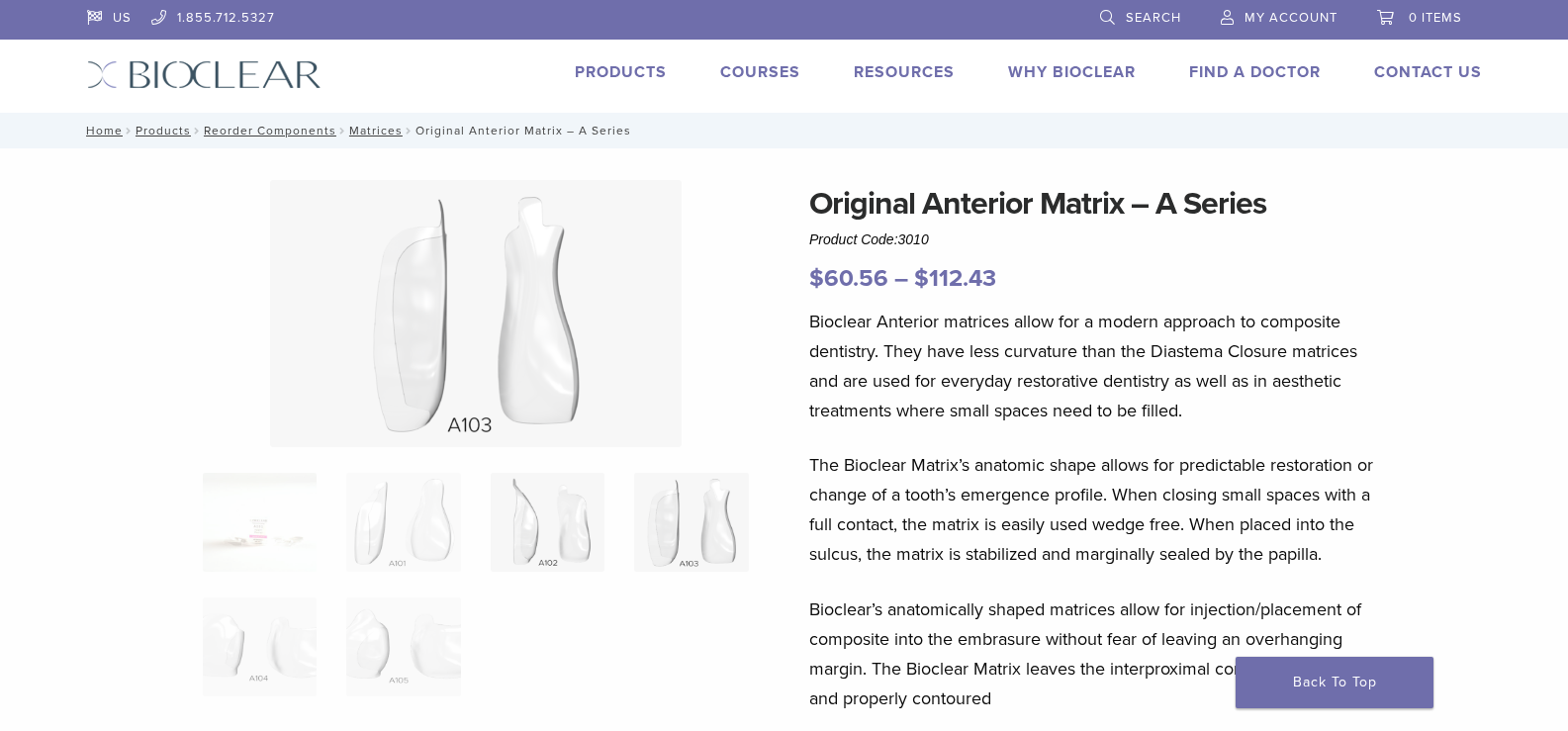 click at bounding box center [547, 522] 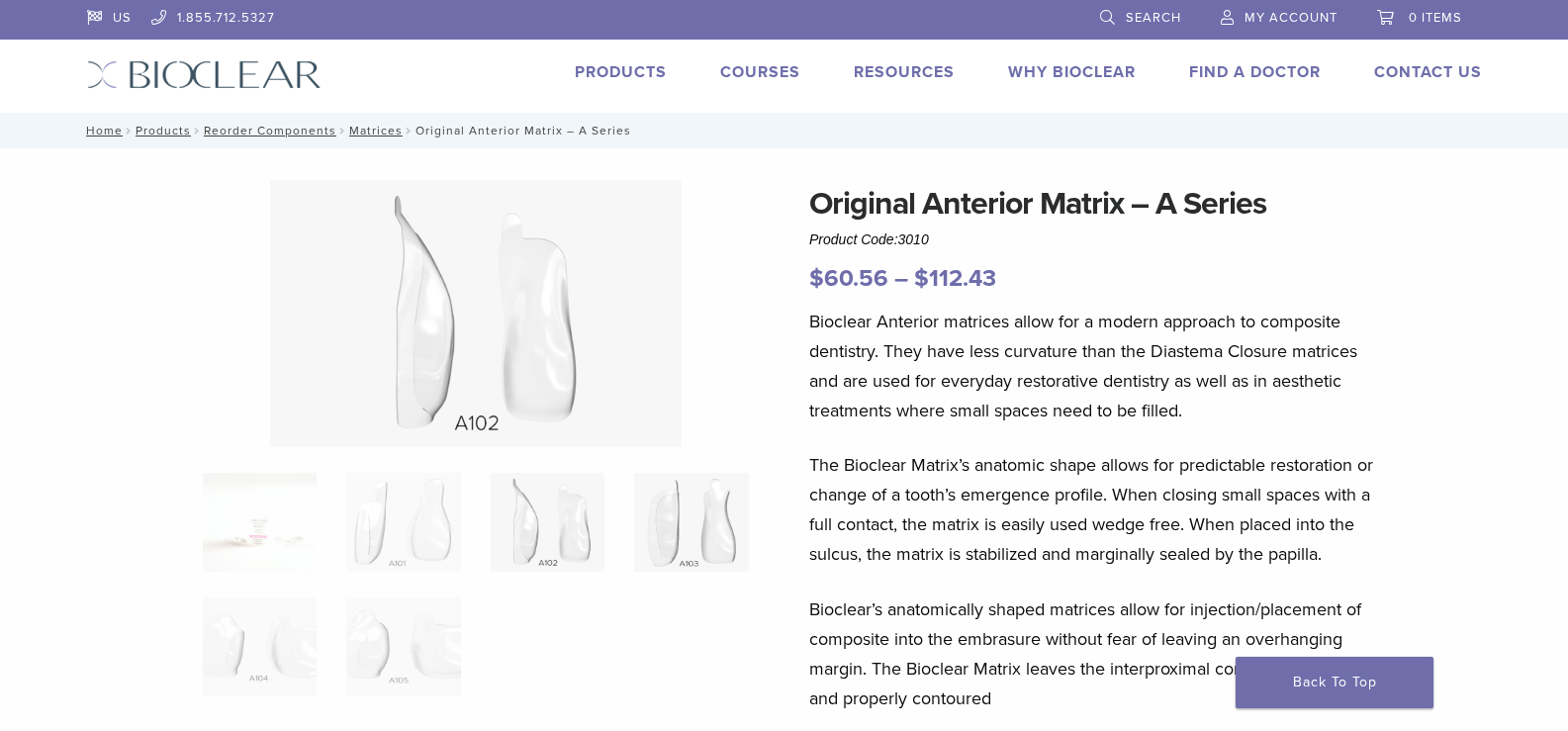 click at bounding box center (691, 522) 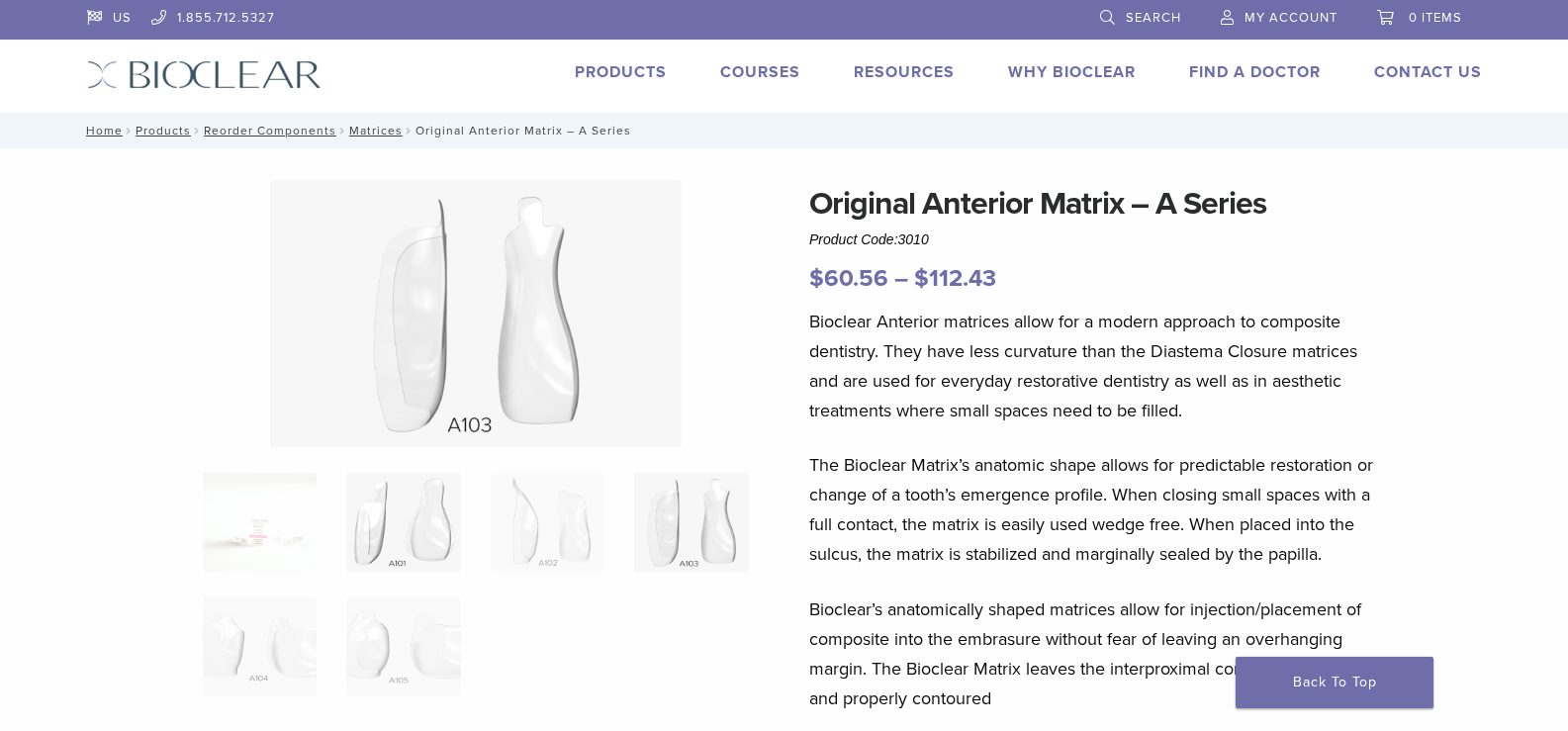 click at bounding box center (403, 522) 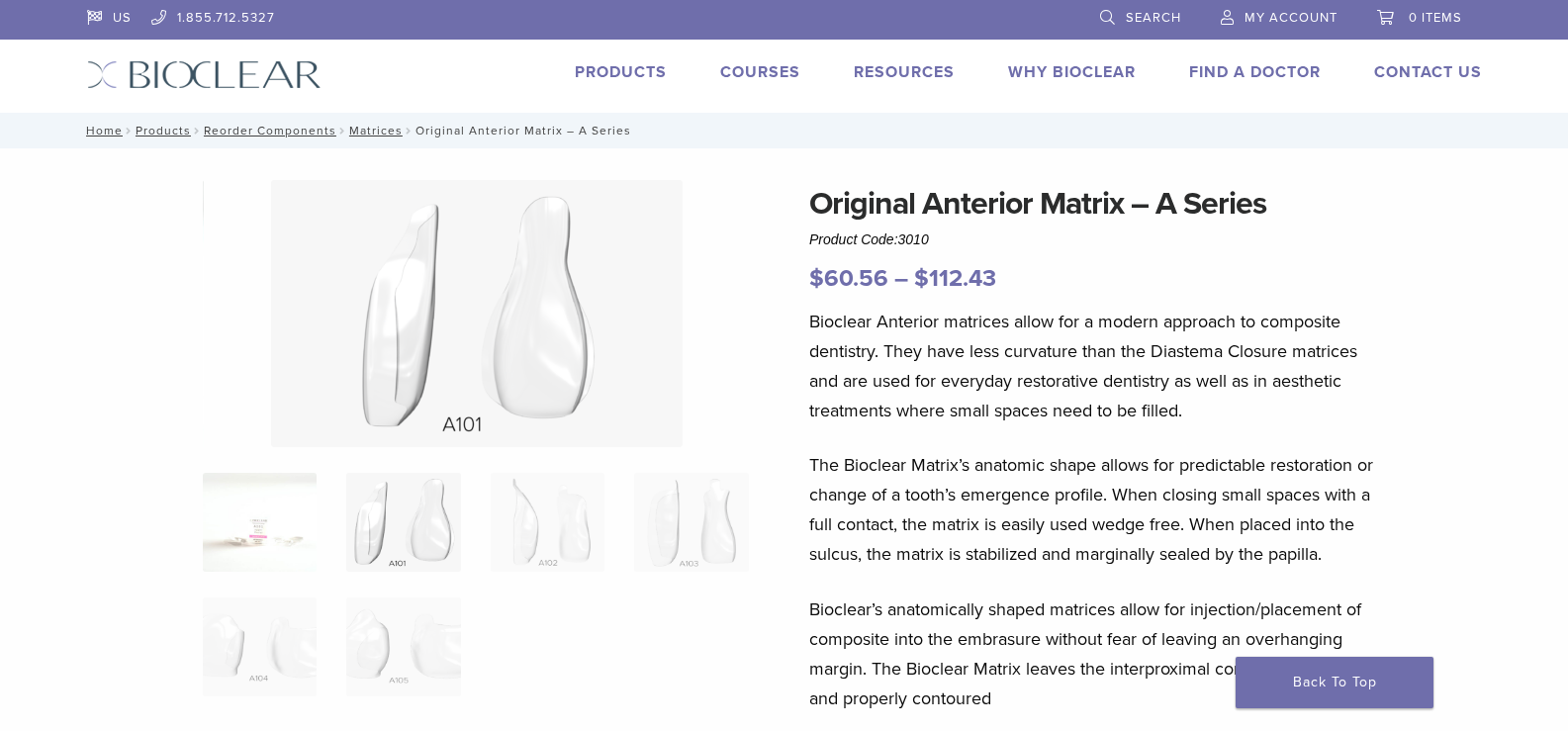 click at bounding box center [259, 522] 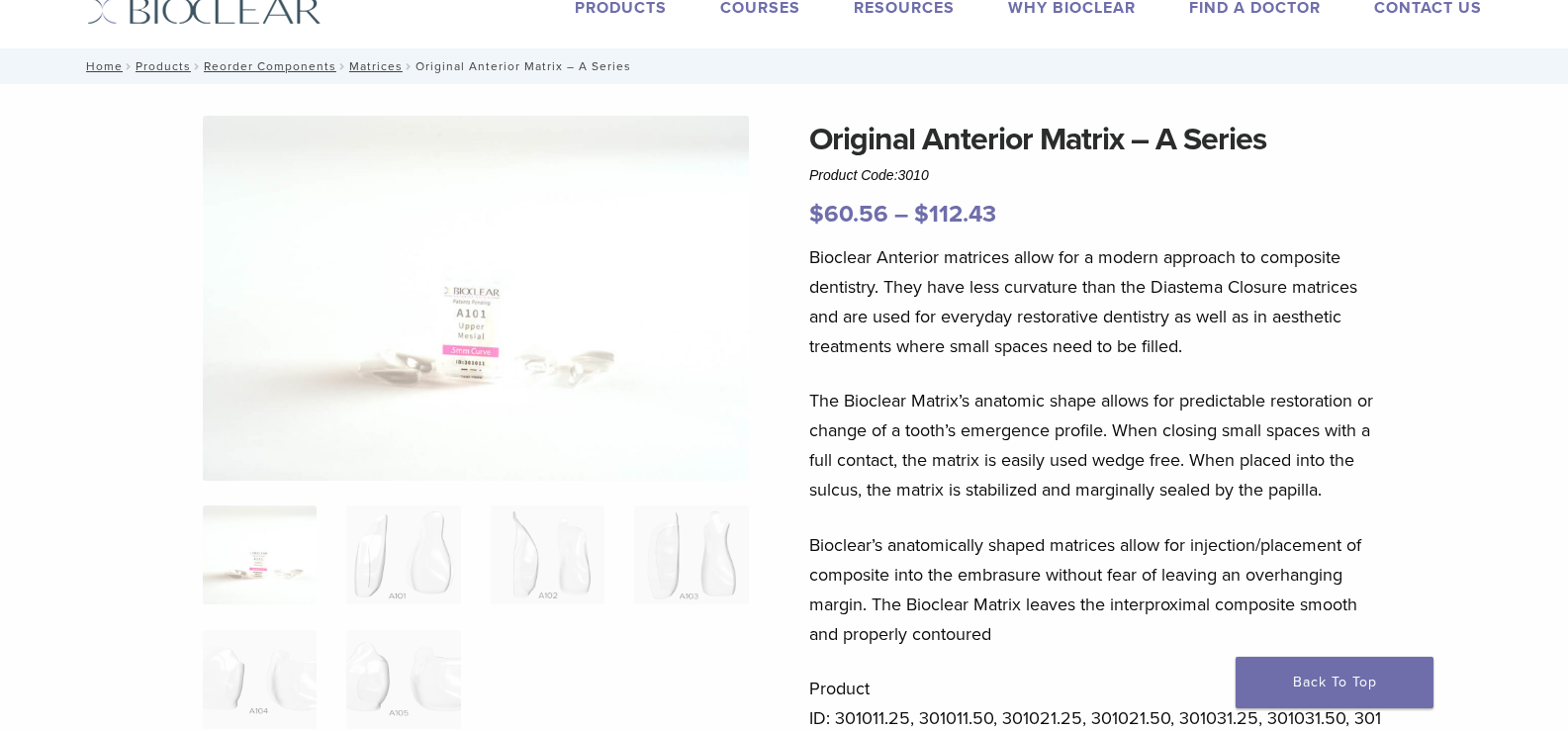 scroll, scrollTop: 99, scrollLeft: 0, axis: vertical 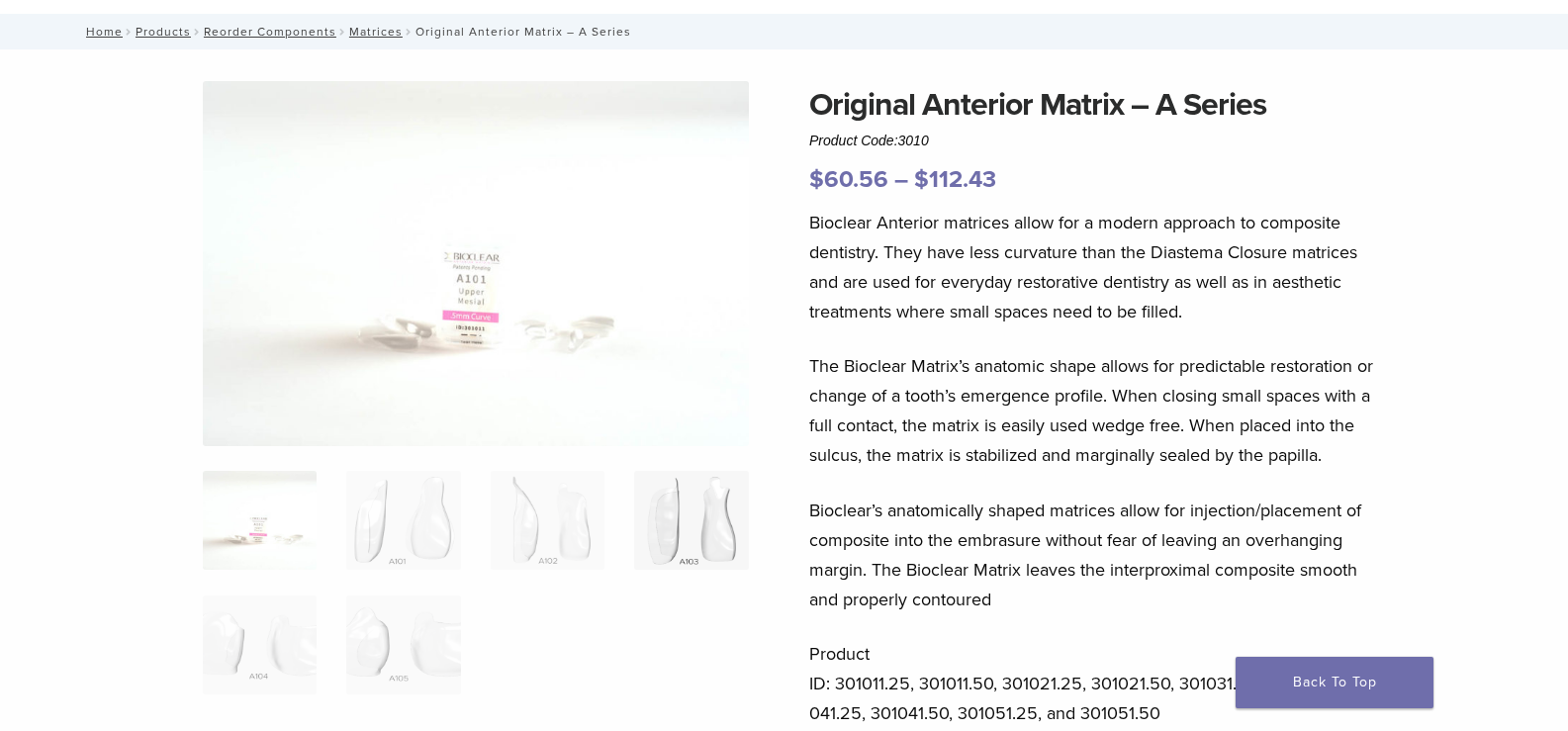 click at bounding box center [691, 520] 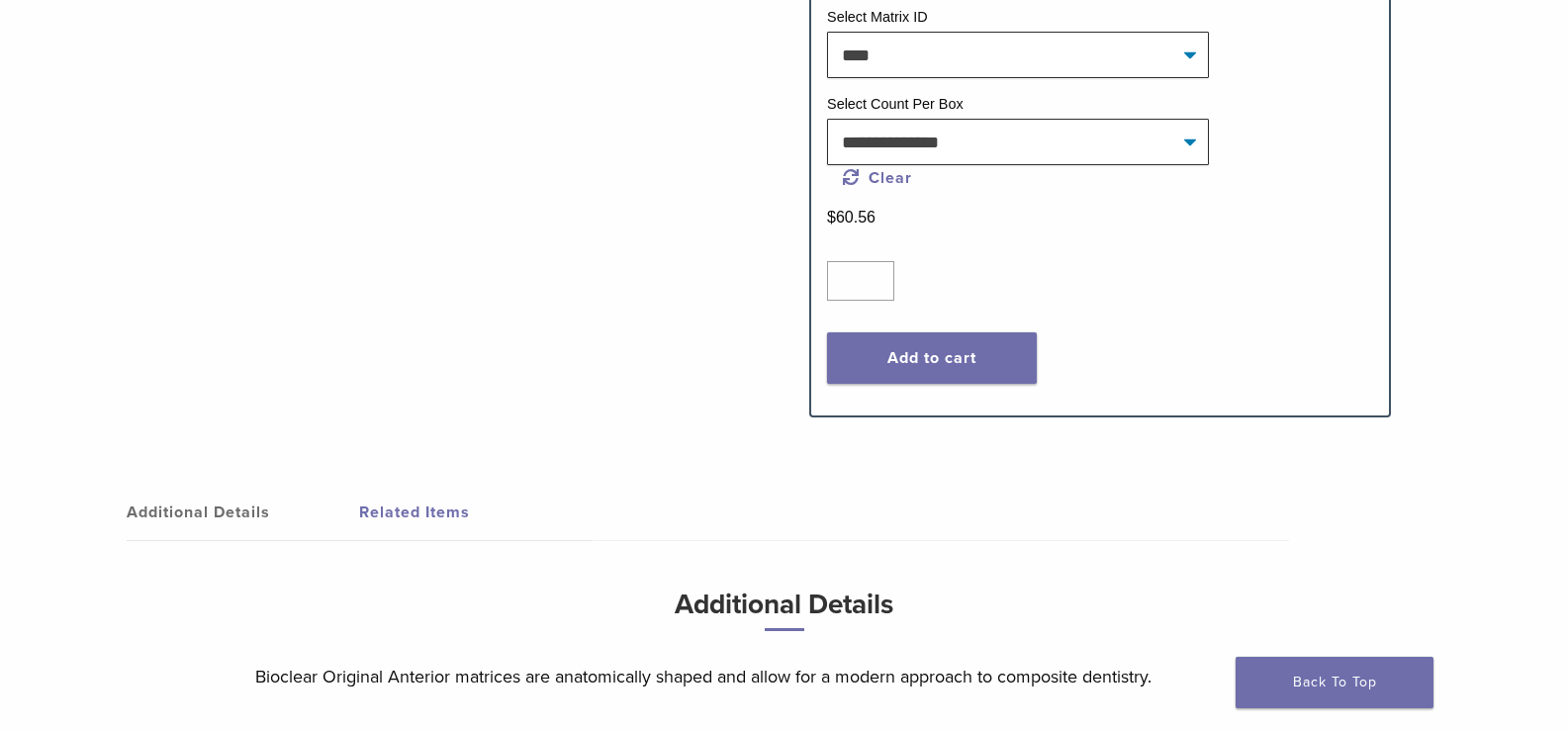 scroll, scrollTop: 890, scrollLeft: 0, axis: vertical 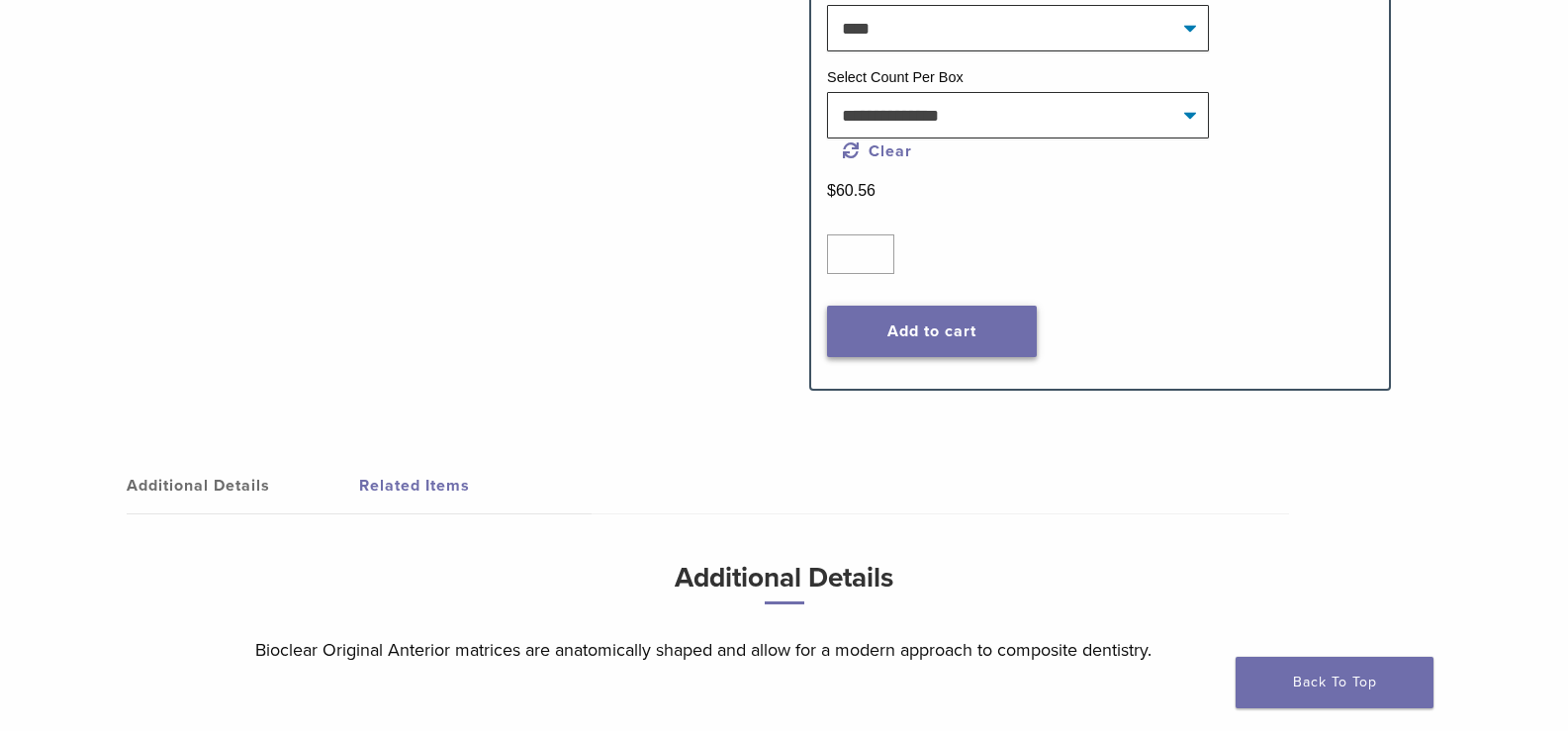 click on "Add to cart" 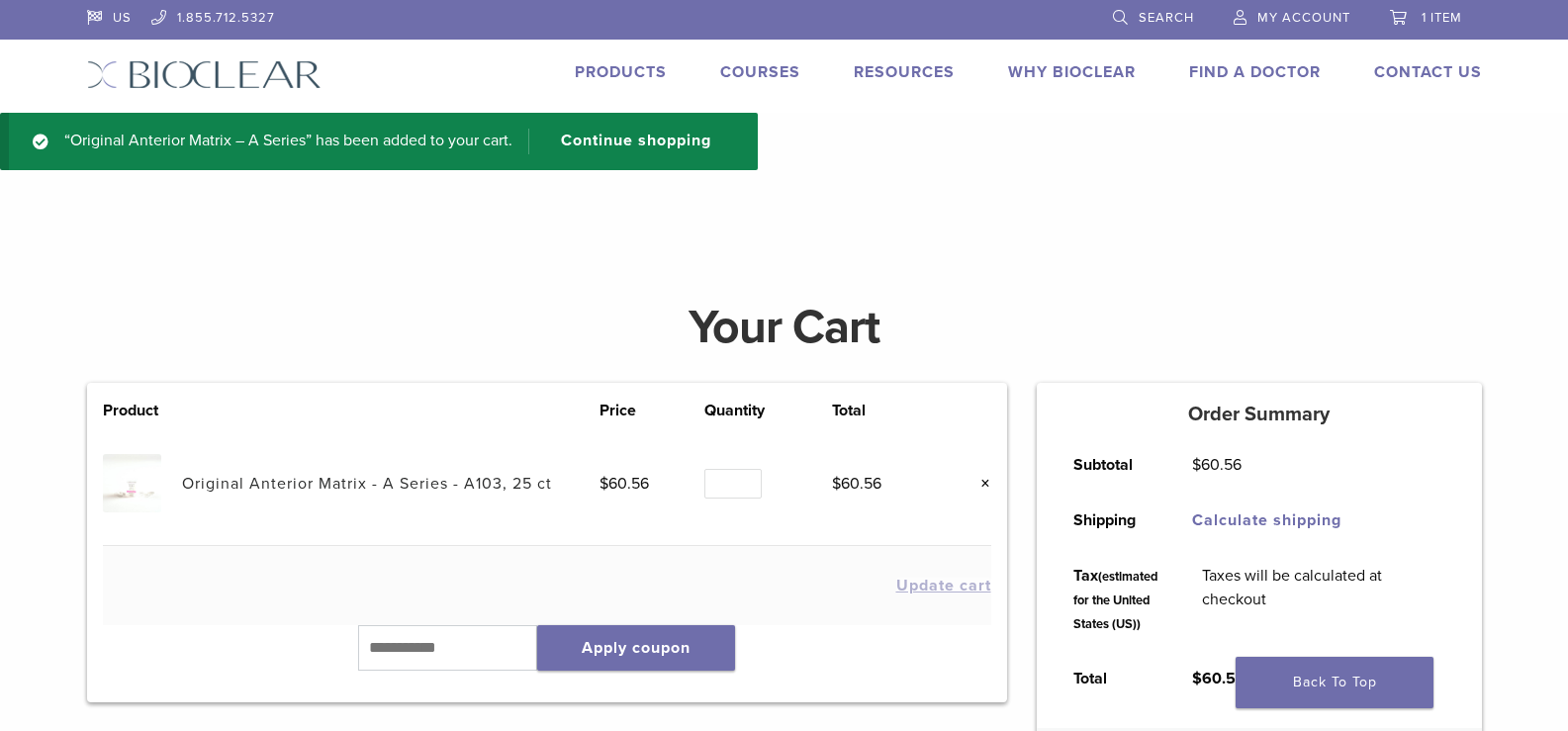 scroll, scrollTop: 0, scrollLeft: 0, axis: both 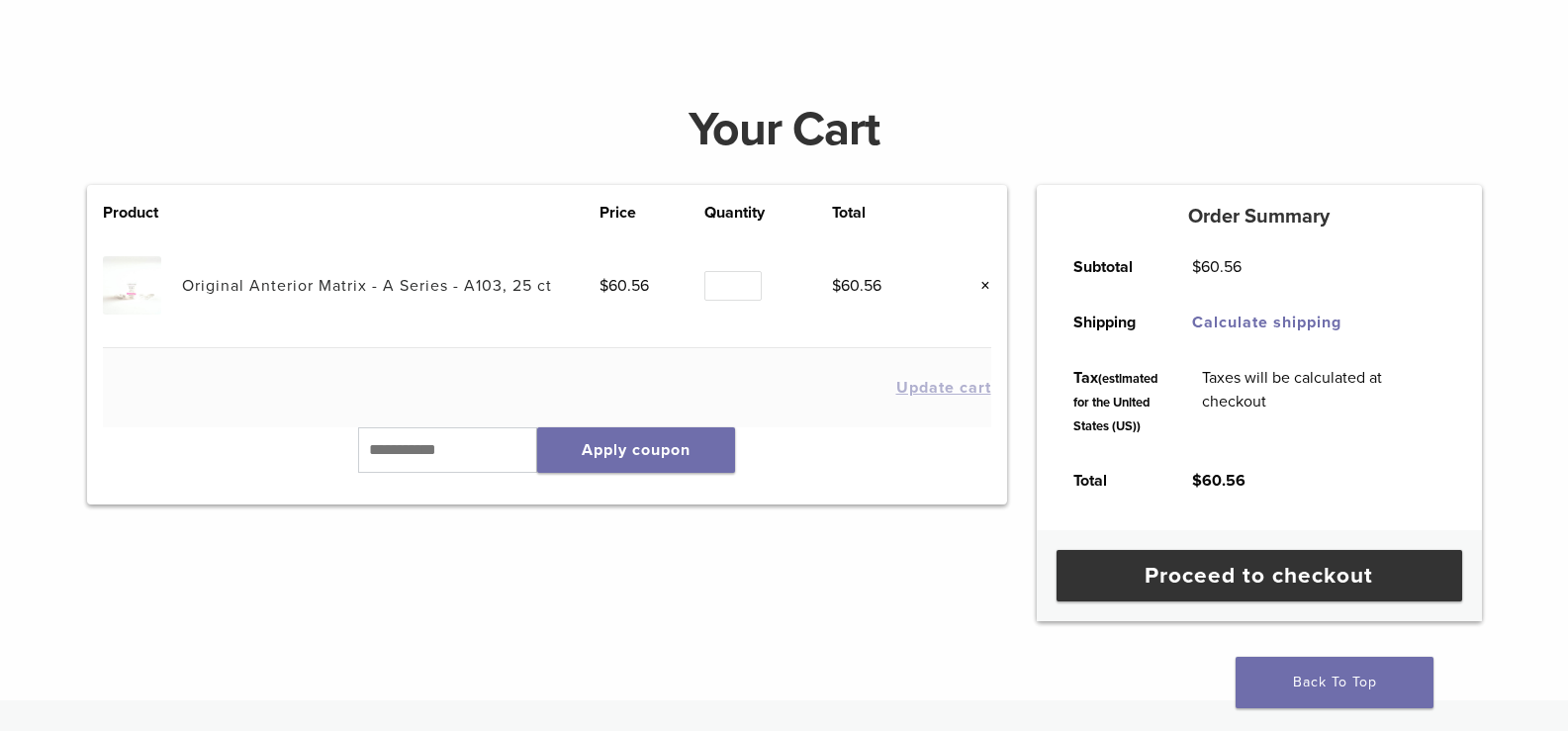 click on "Calculate shipping" at bounding box center [1266, 322] 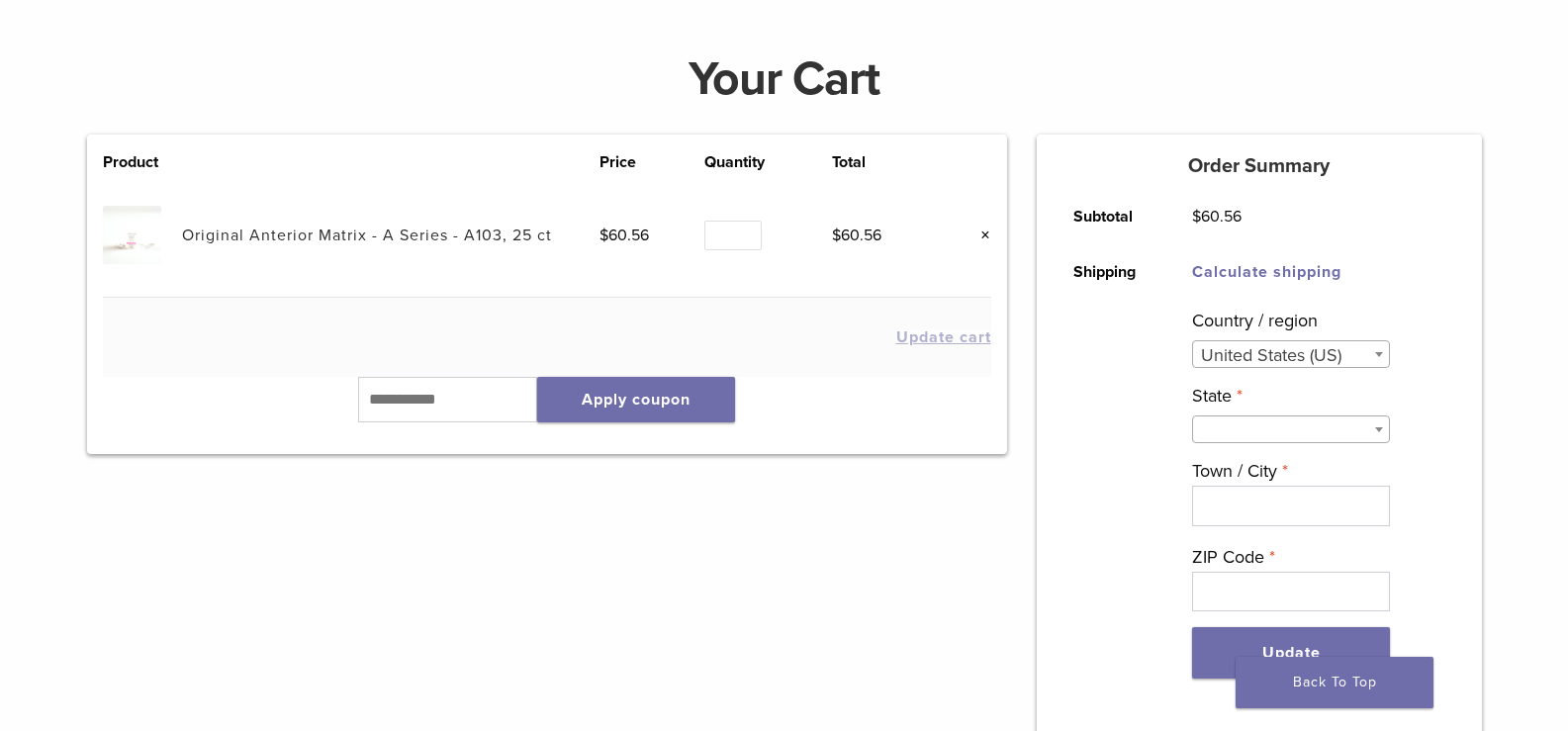 scroll, scrollTop: 297, scrollLeft: 0, axis: vertical 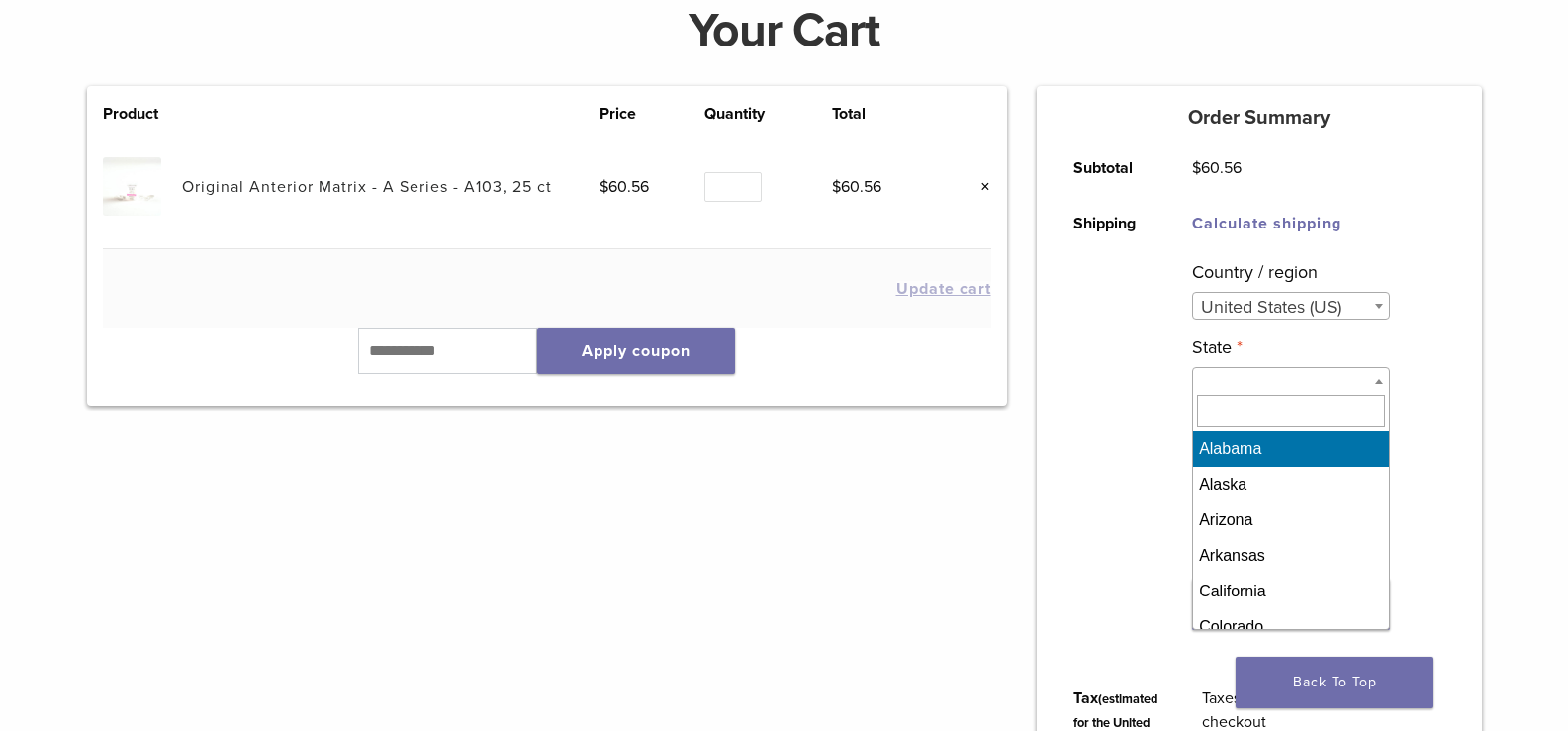 click at bounding box center [1291, 381] 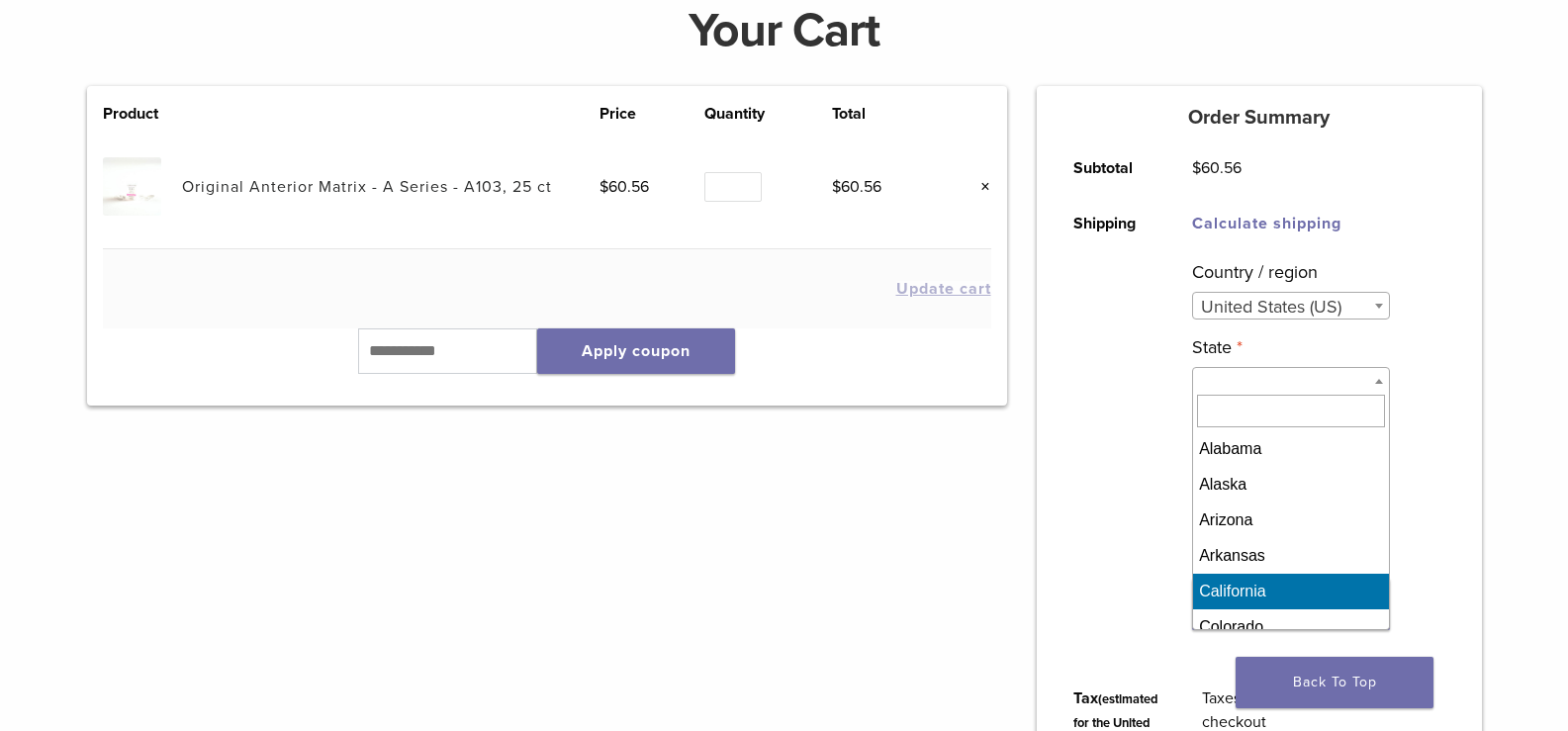 select on "**" 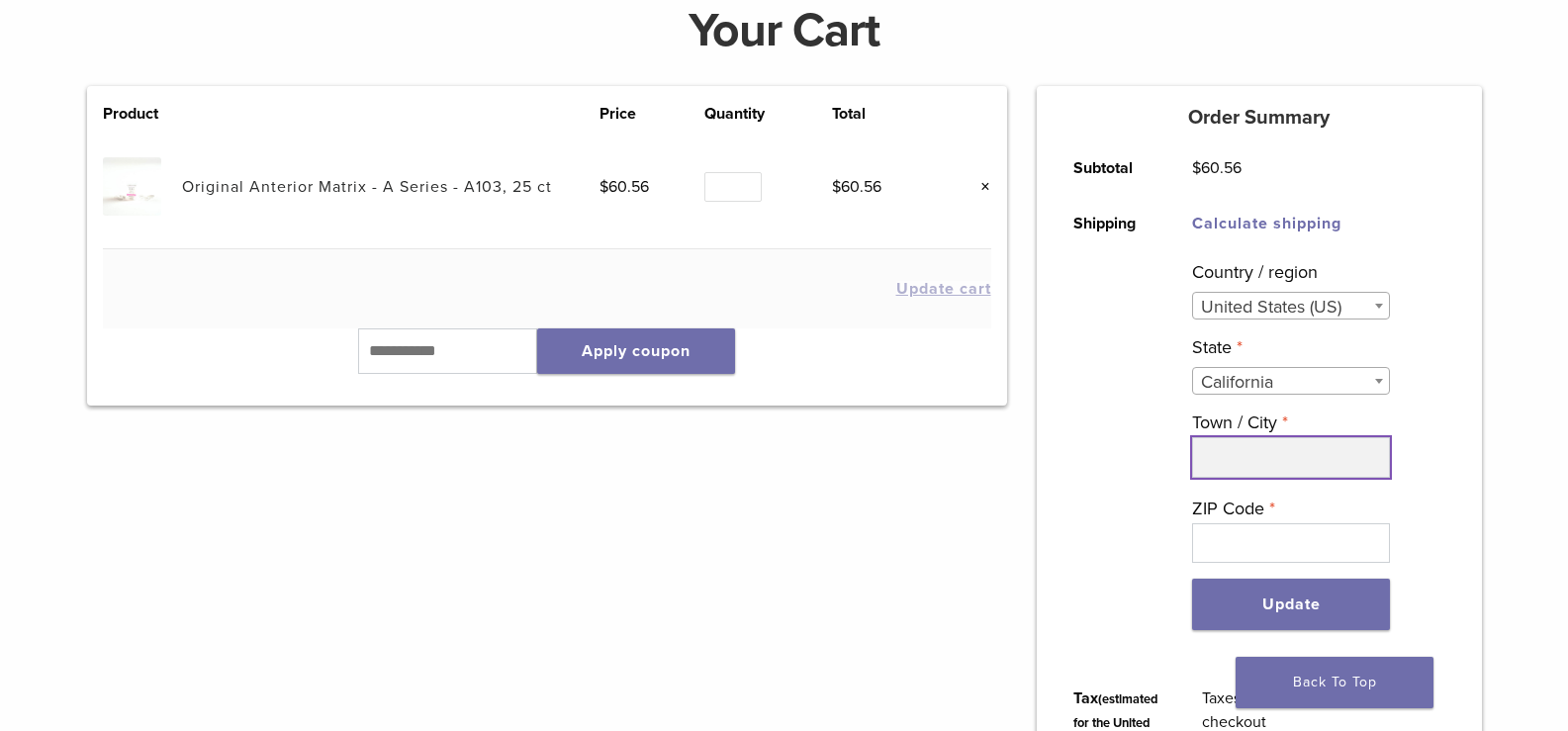 click on "Town / City   *" at bounding box center (1291, 457) 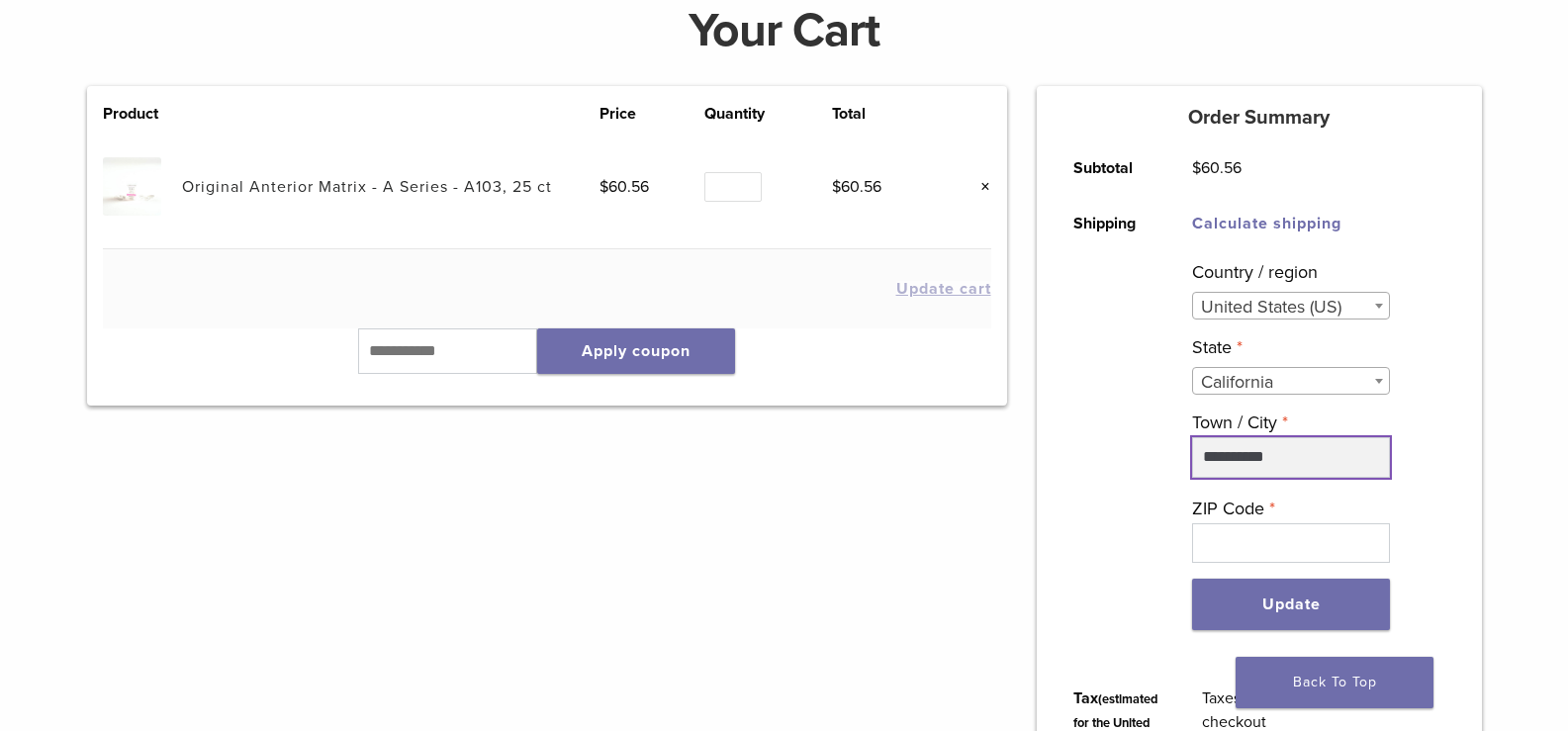 type on "**********" 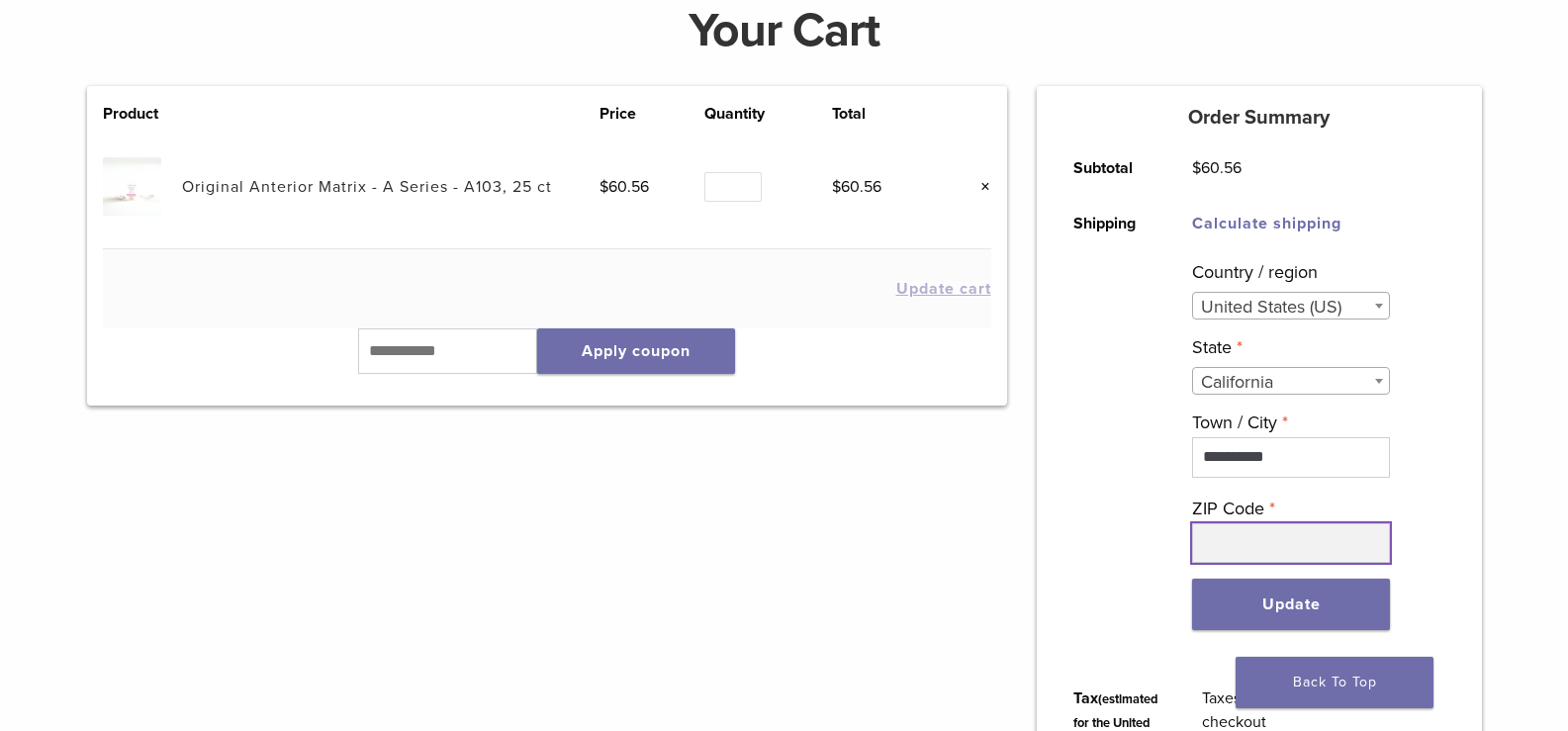 click on "ZIP Code   *" at bounding box center (1291, 543) 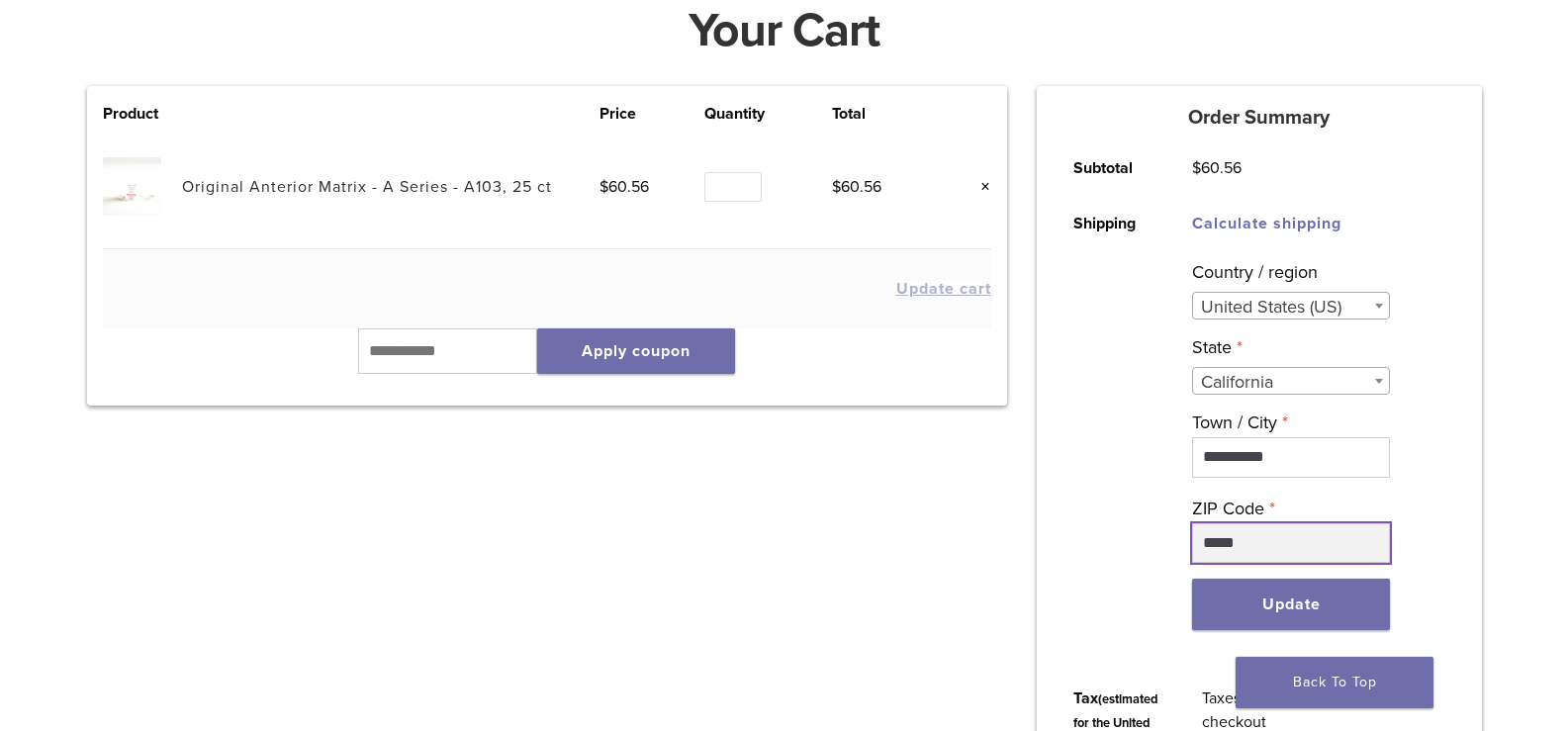 type on "*****" 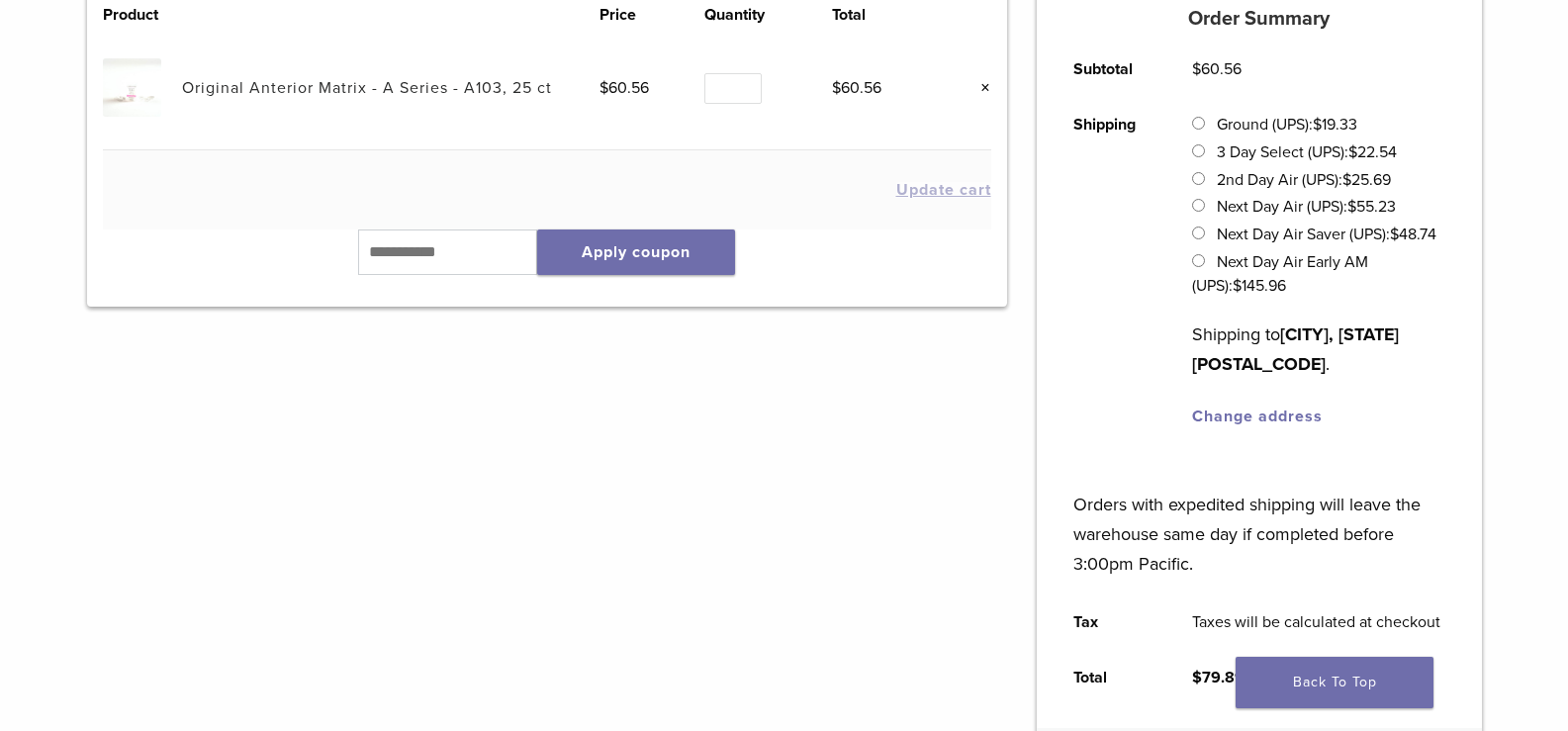 scroll, scrollTop: 97, scrollLeft: 0, axis: vertical 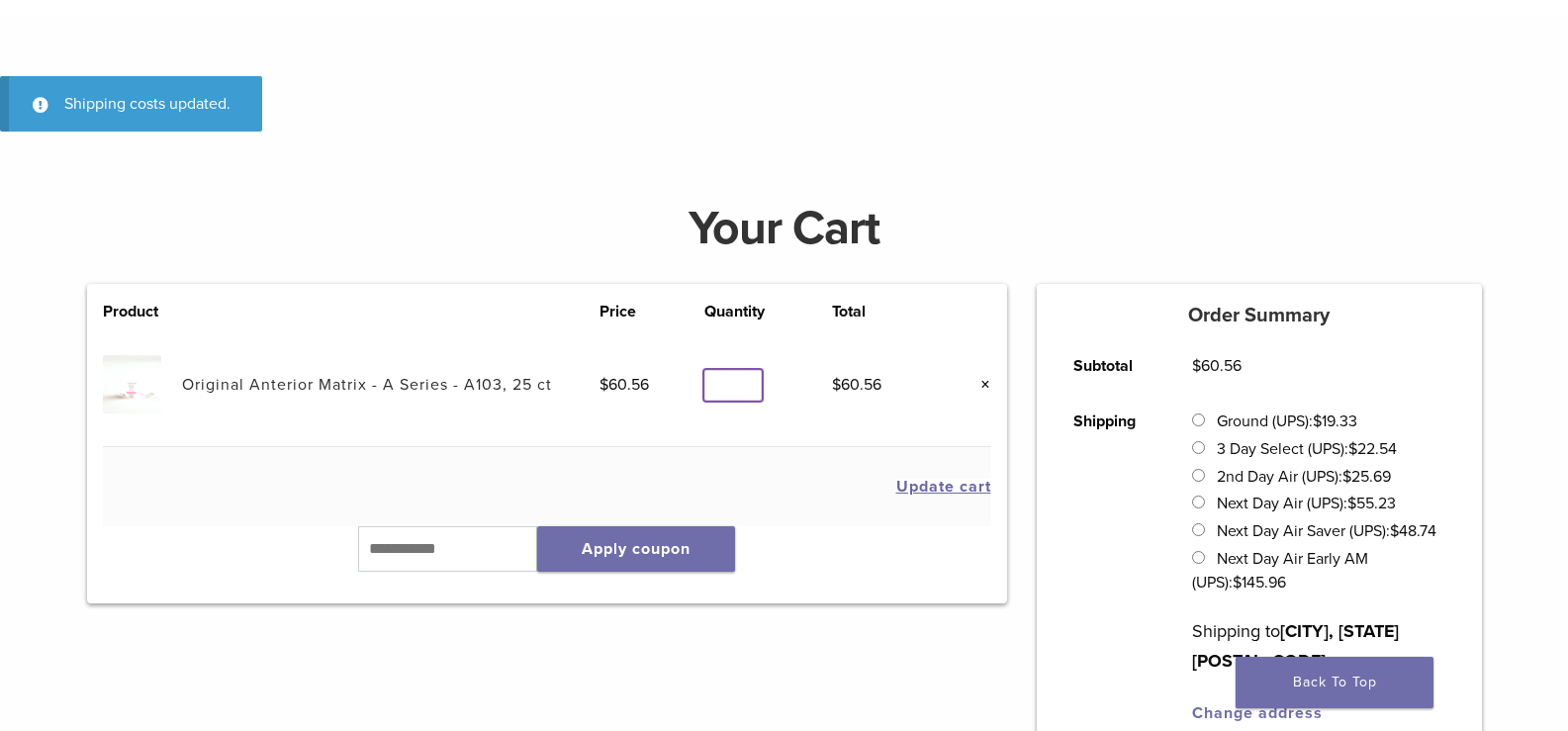 type on "*" 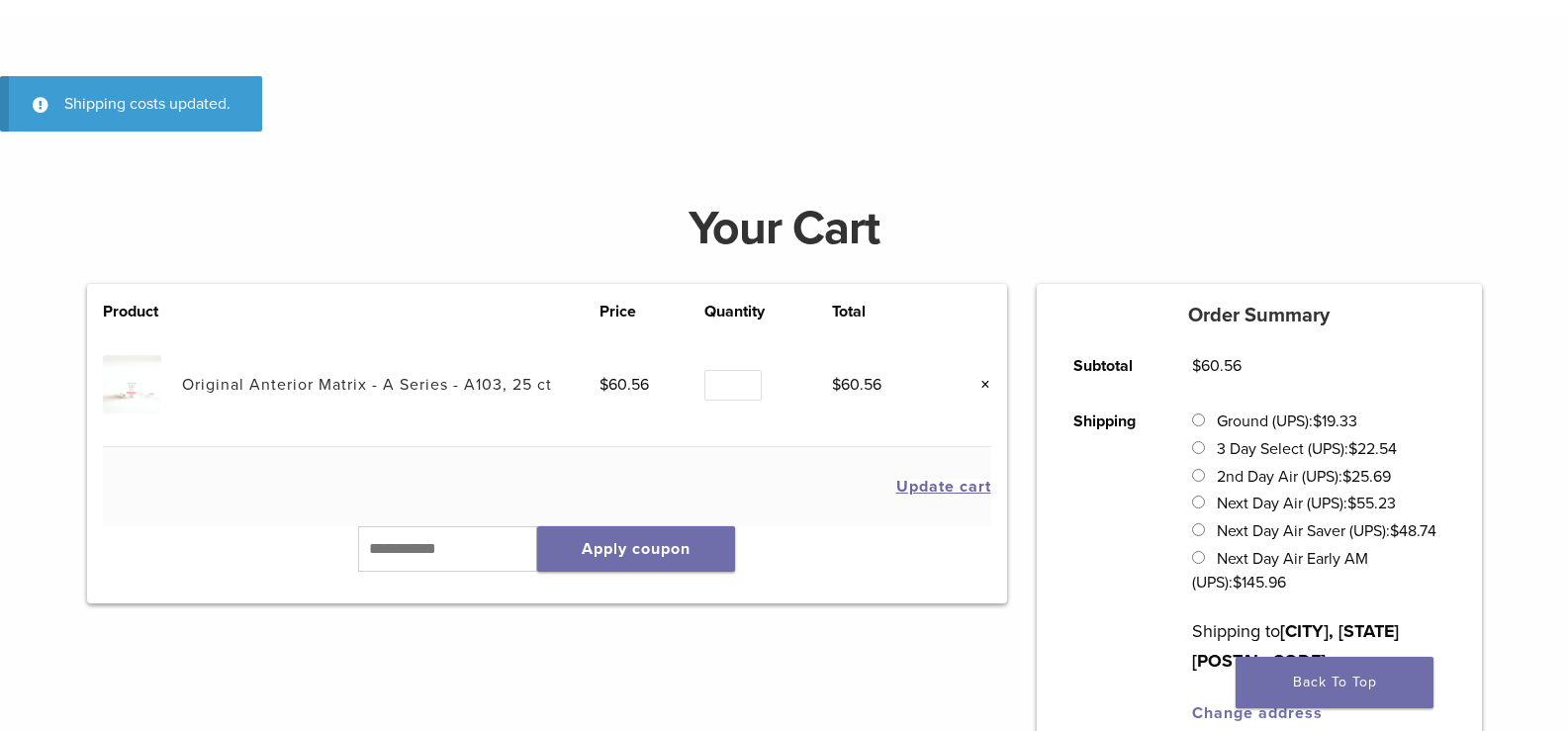 click on "Update cart" at bounding box center [944, 487] 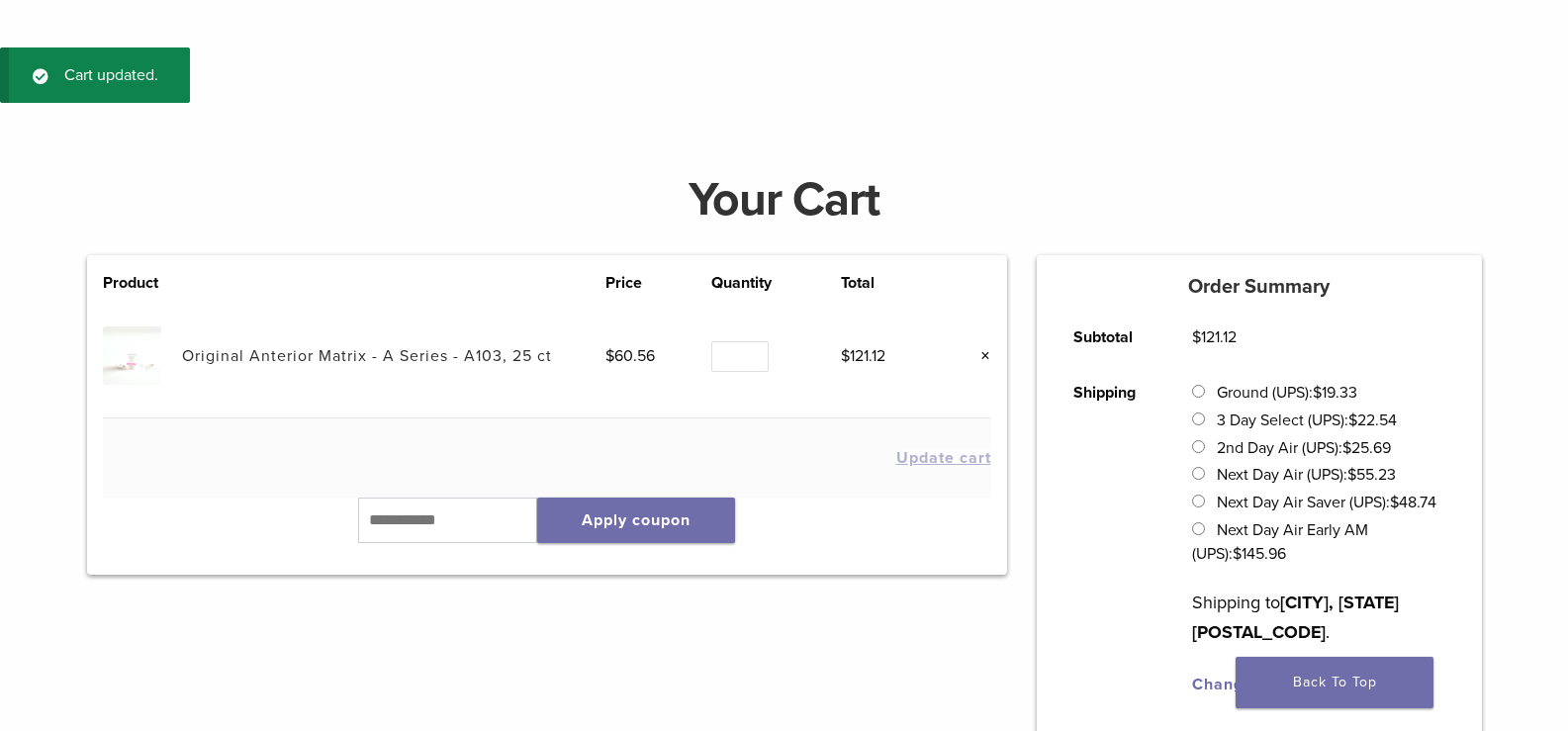 scroll, scrollTop: 173, scrollLeft: 0, axis: vertical 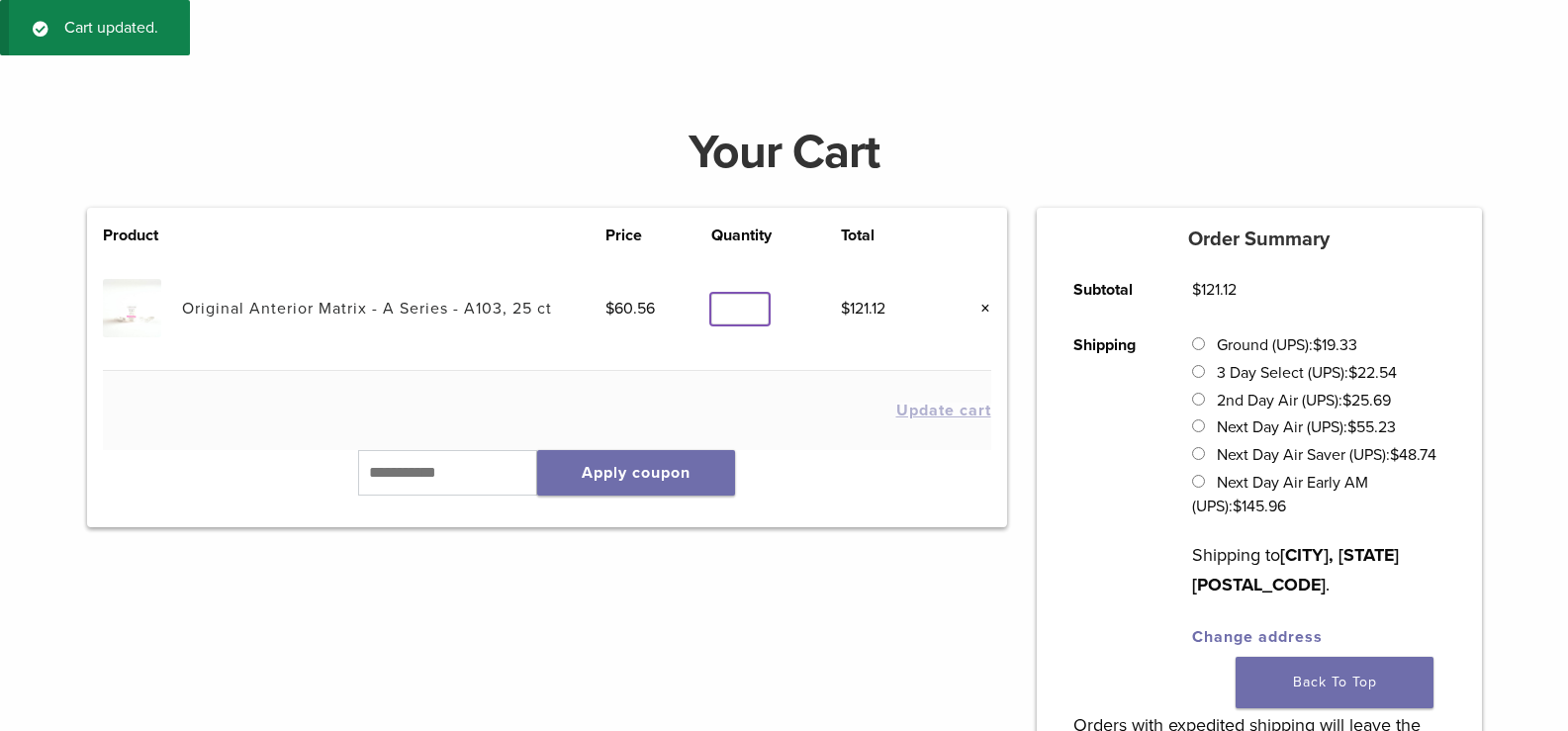 type on "*" 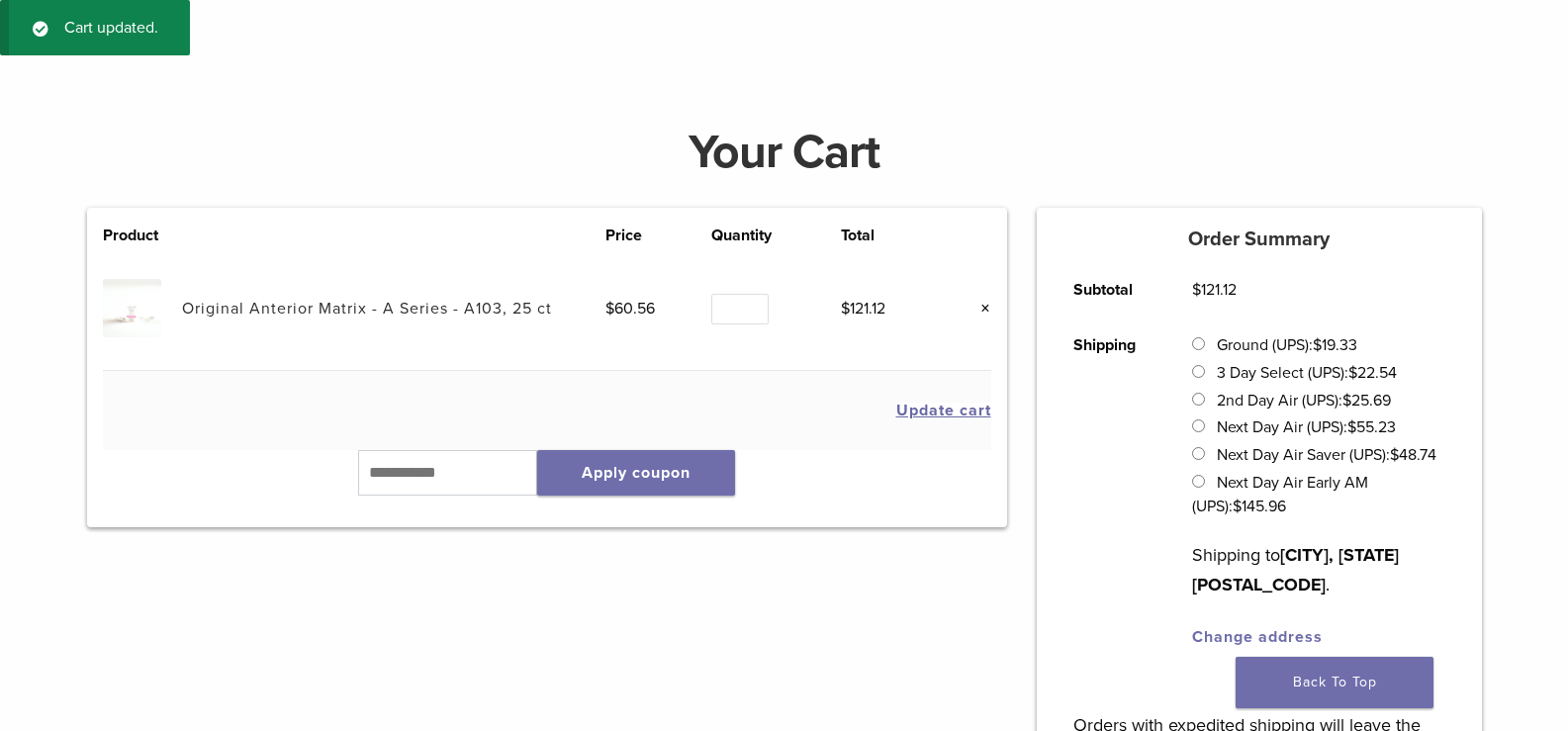 click on "Update cart" at bounding box center [944, 411] 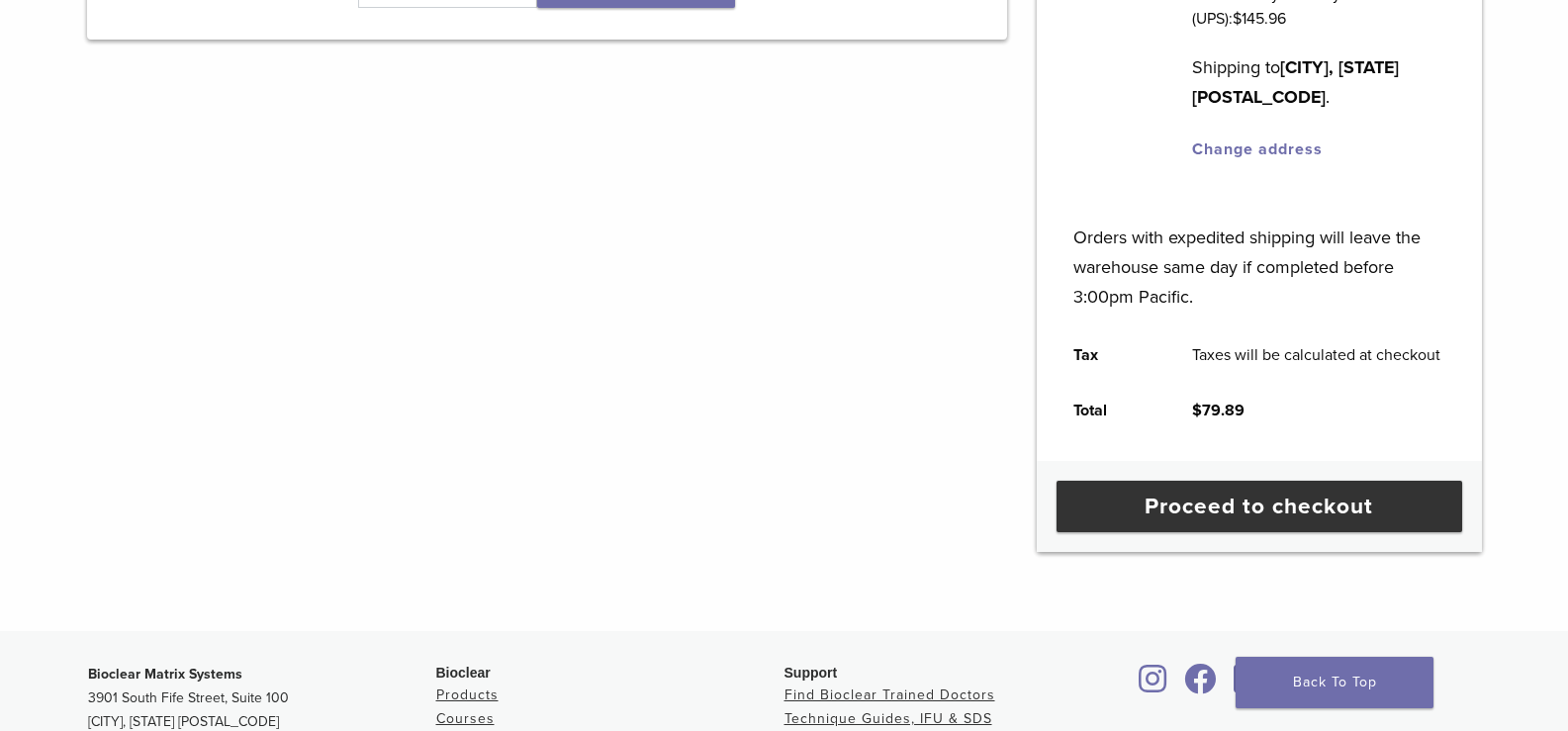 scroll, scrollTop: 668, scrollLeft: 0, axis: vertical 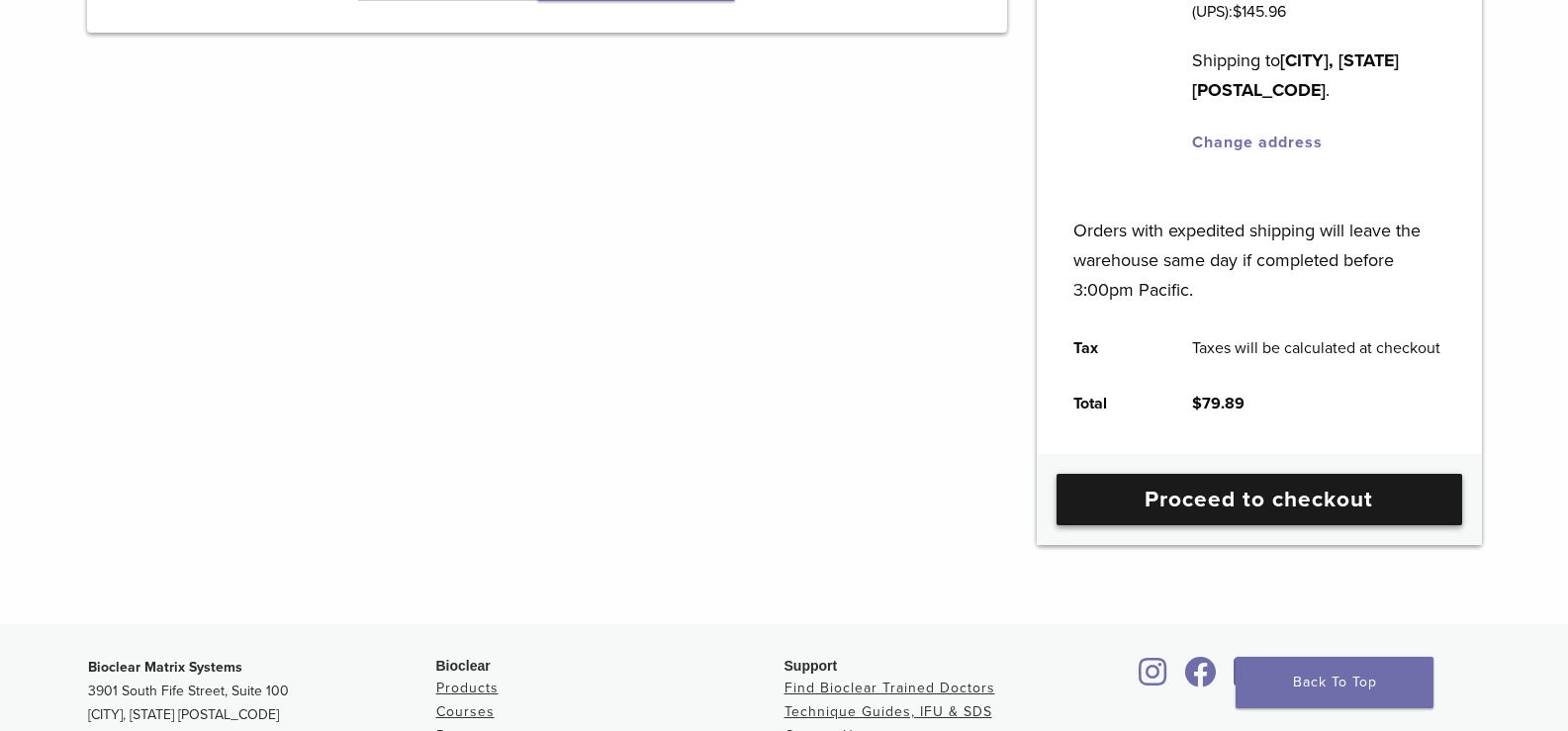 click on "Proceed to checkout" at bounding box center (1259, 500) 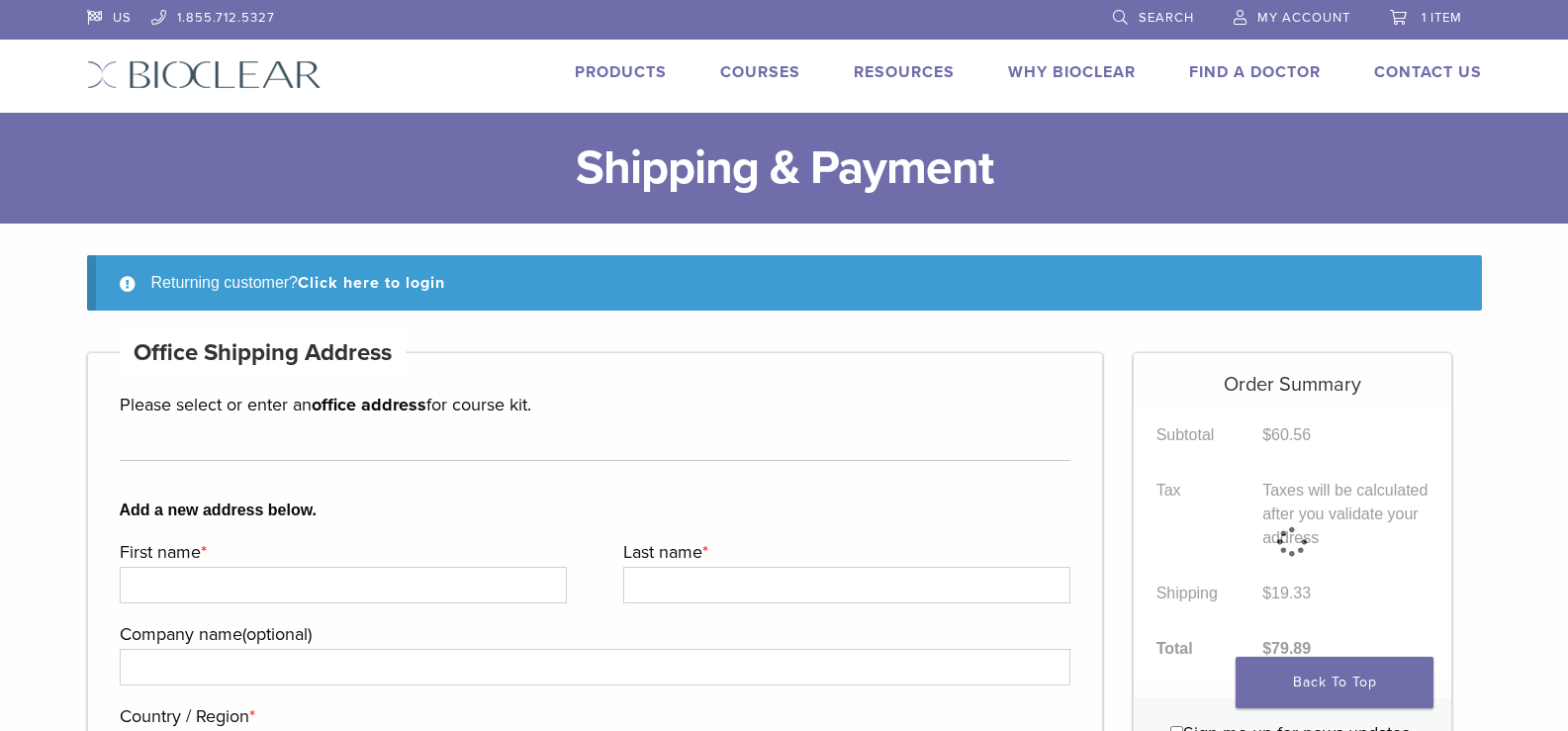 select on "**" 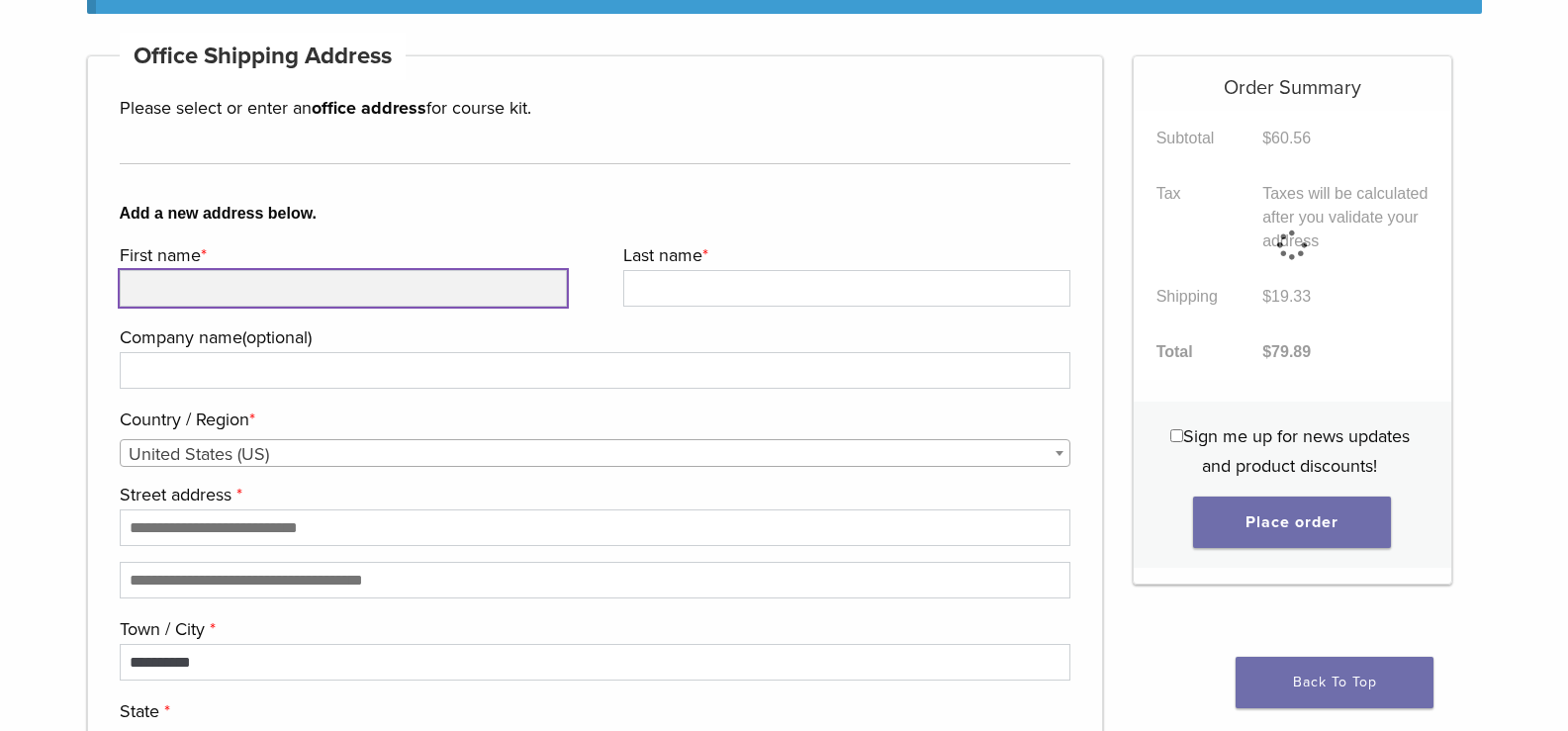 click on "First name  *" at bounding box center [343, 288] 